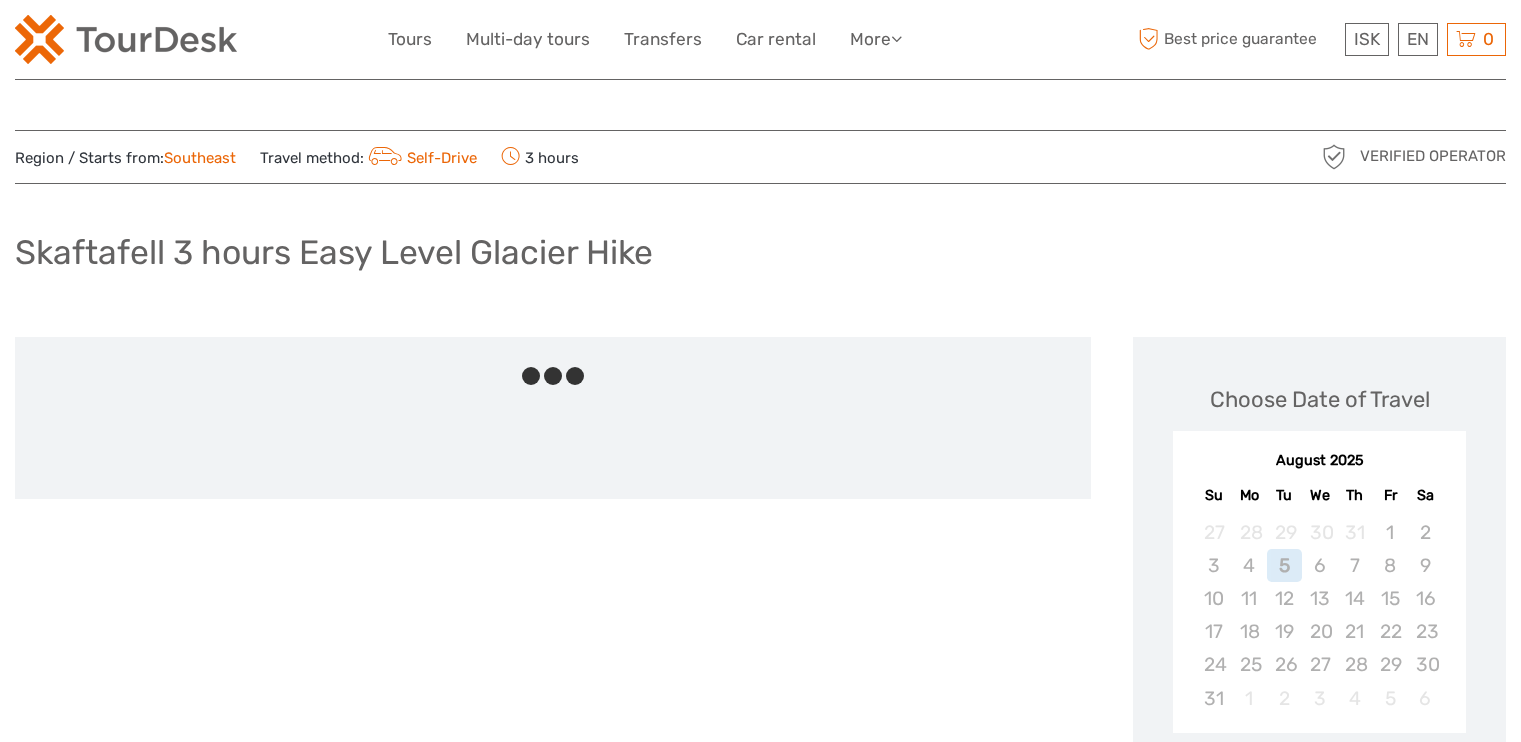 scroll, scrollTop: 0, scrollLeft: 0, axis: both 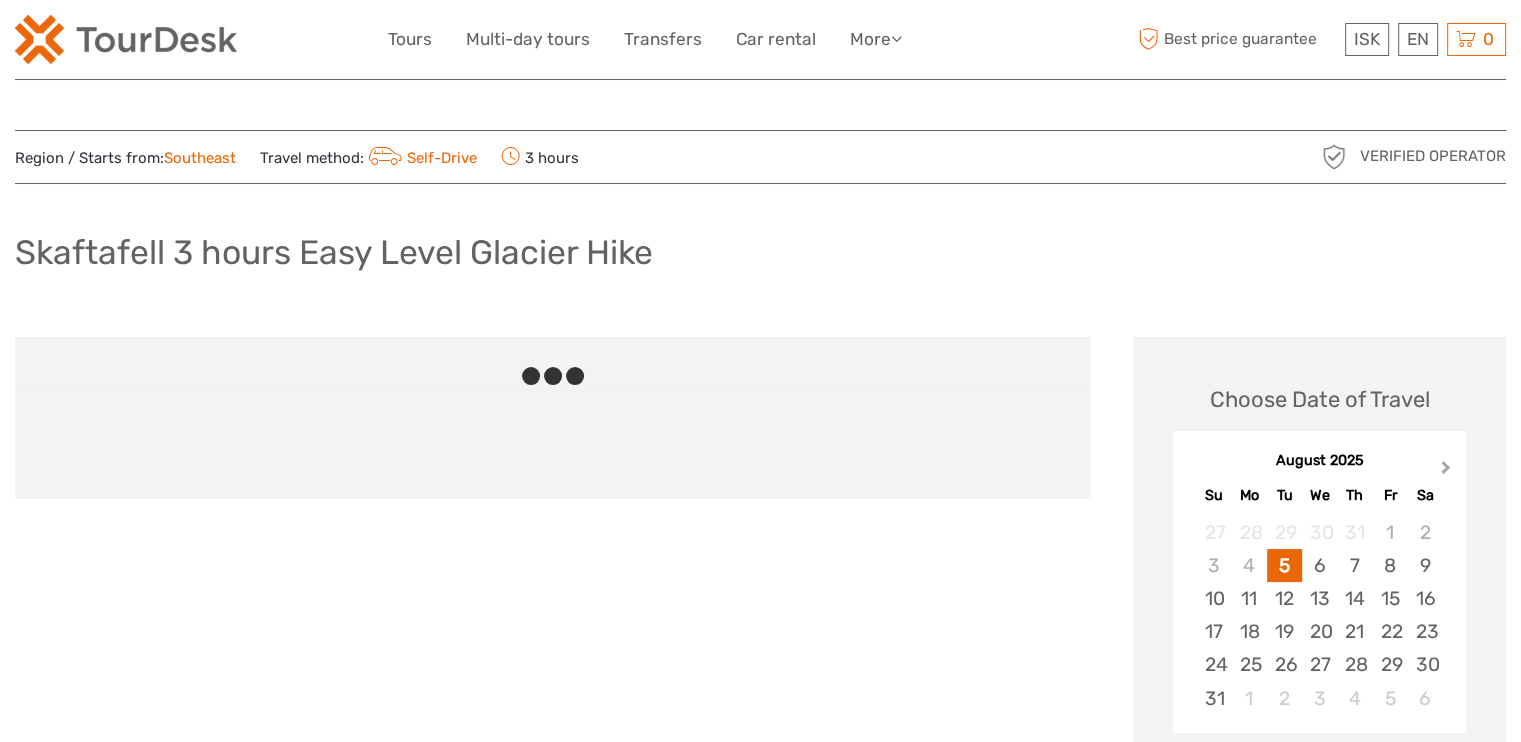 click on "Next Month" at bounding box center (1448, 472) 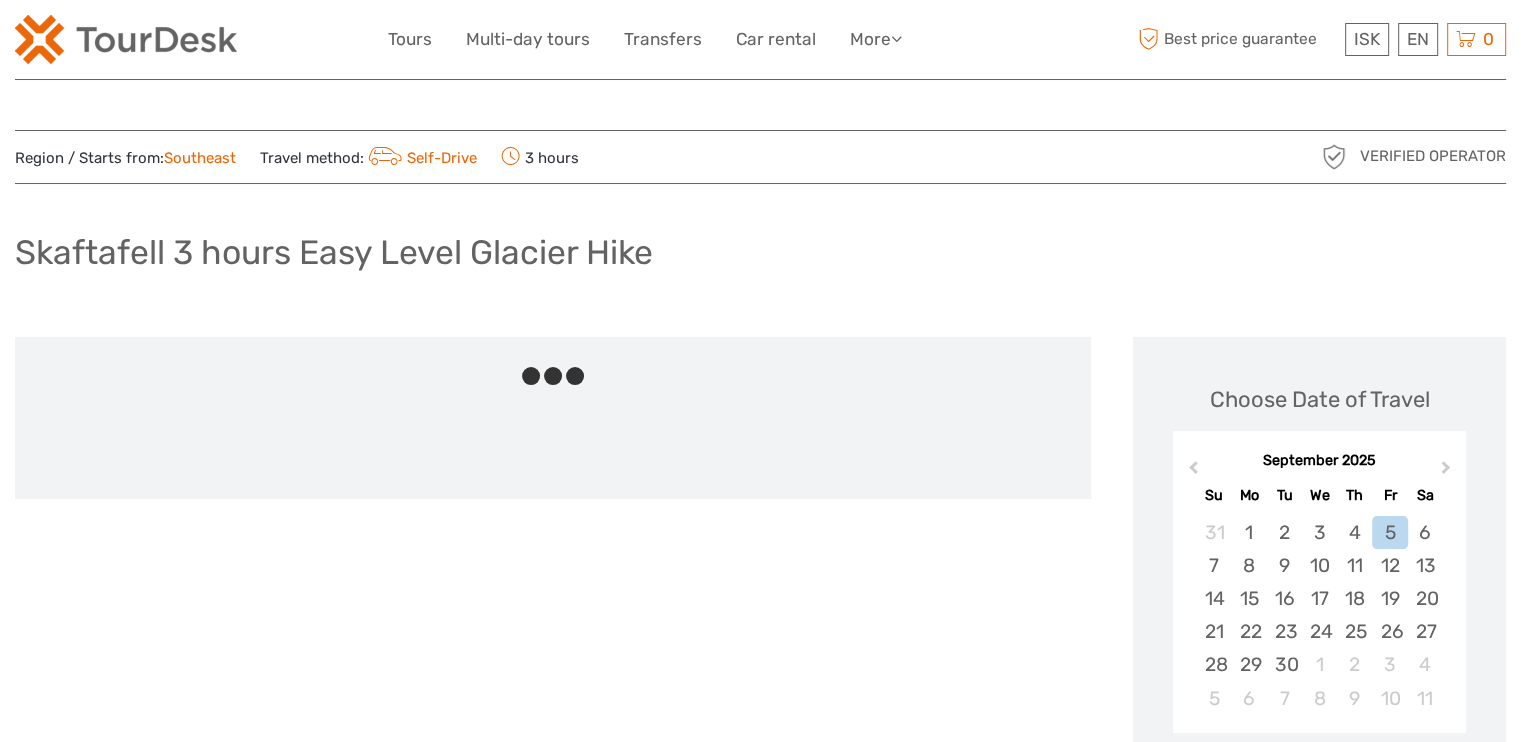 scroll, scrollTop: 0, scrollLeft: 0, axis: both 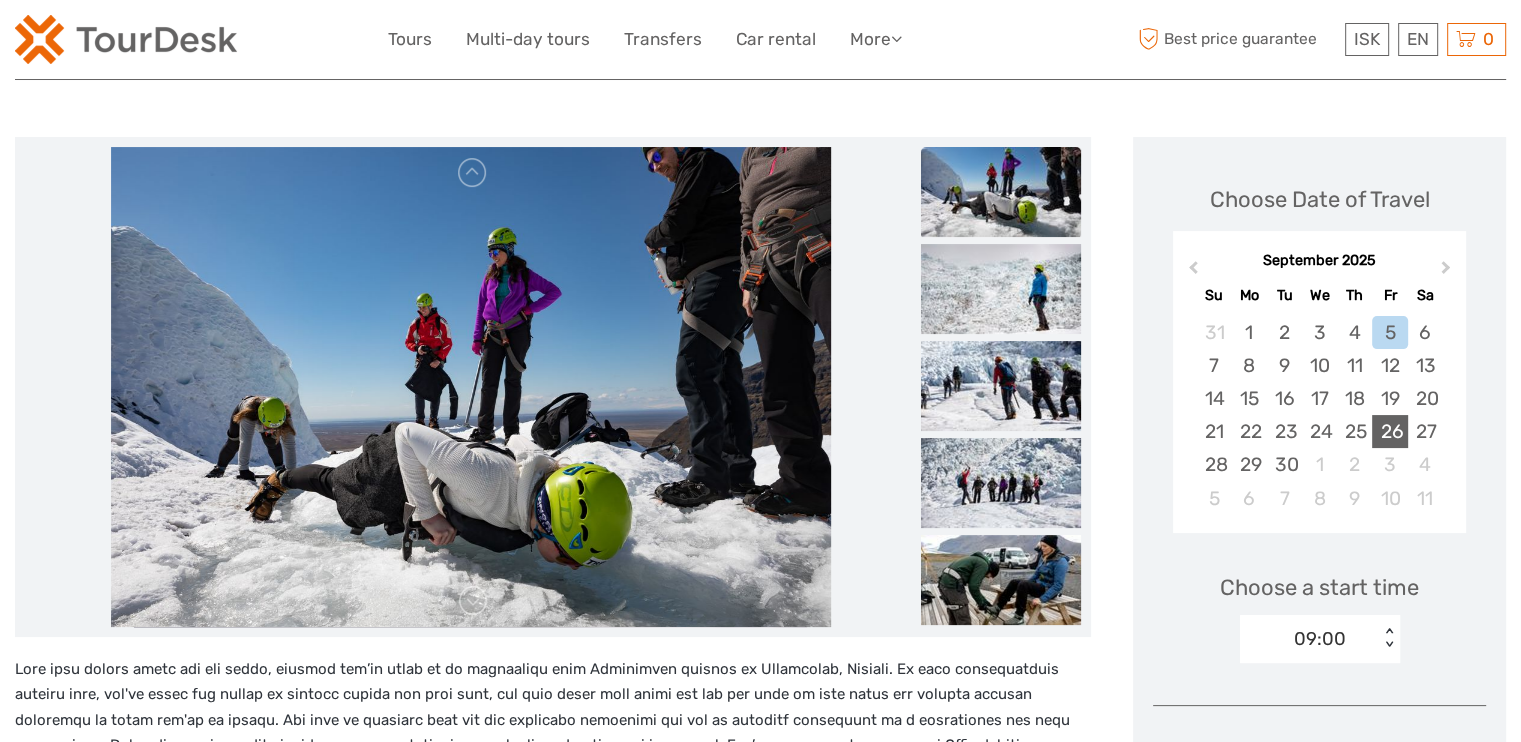 click on "26" at bounding box center (1389, 431) 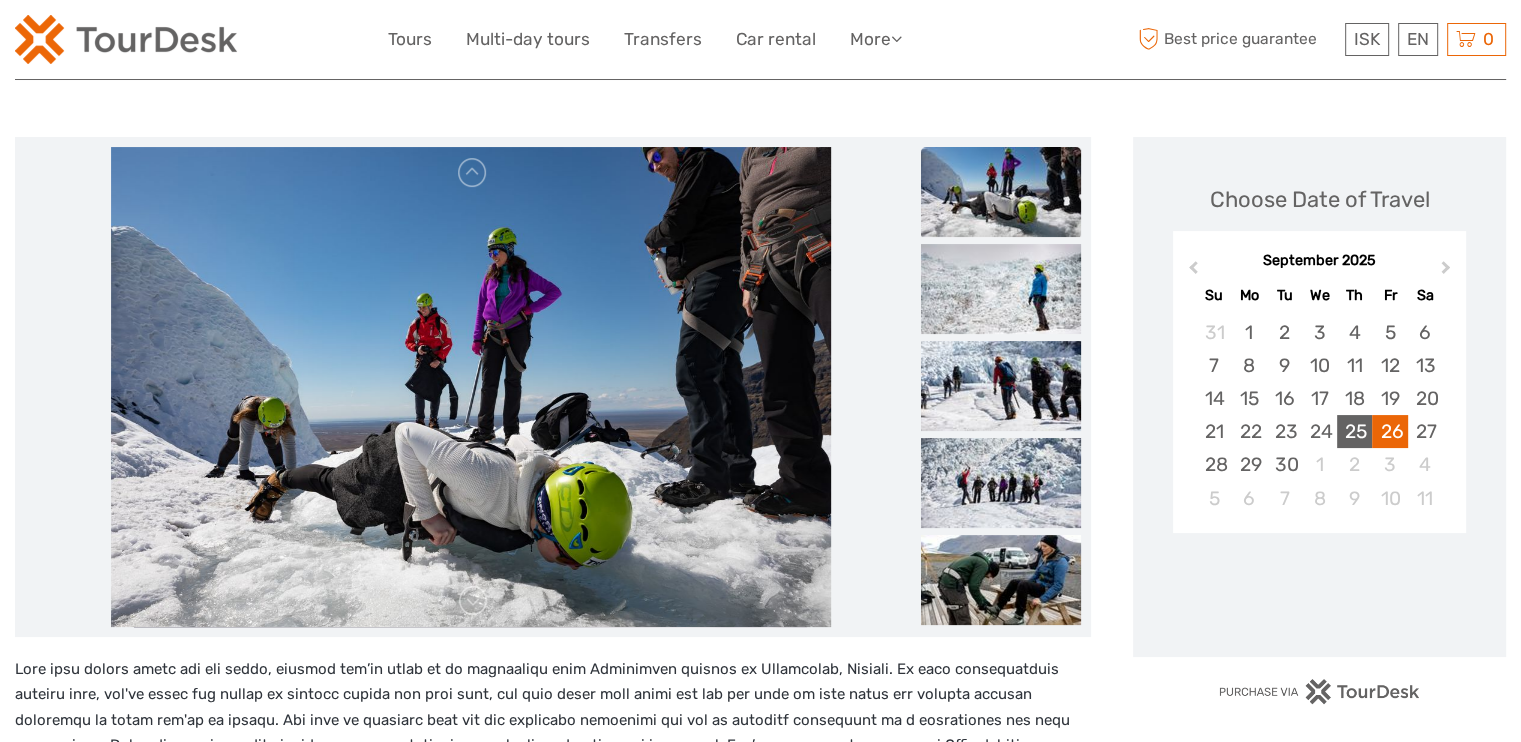 click on "25" at bounding box center (1354, 431) 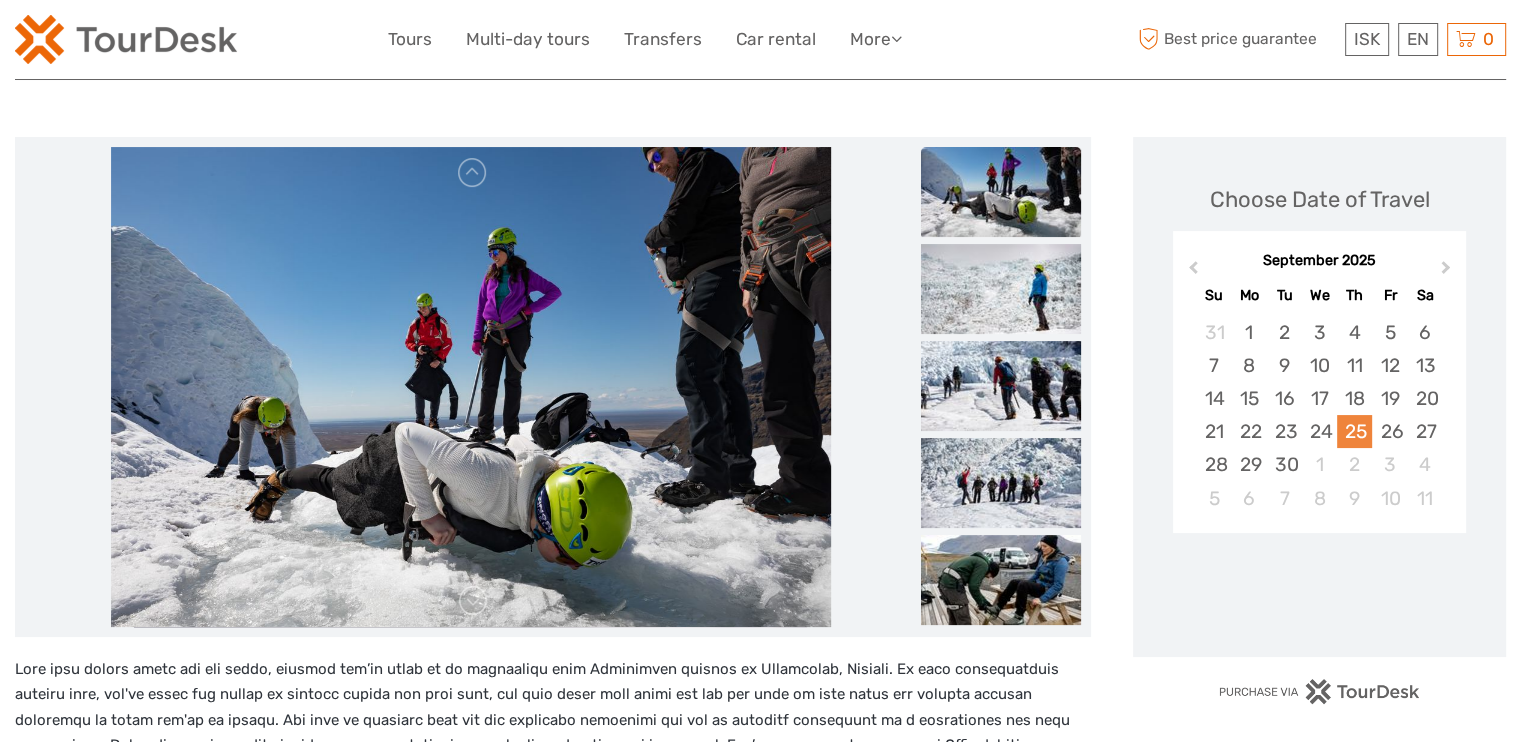 scroll, scrollTop: 500, scrollLeft: 0, axis: vertical 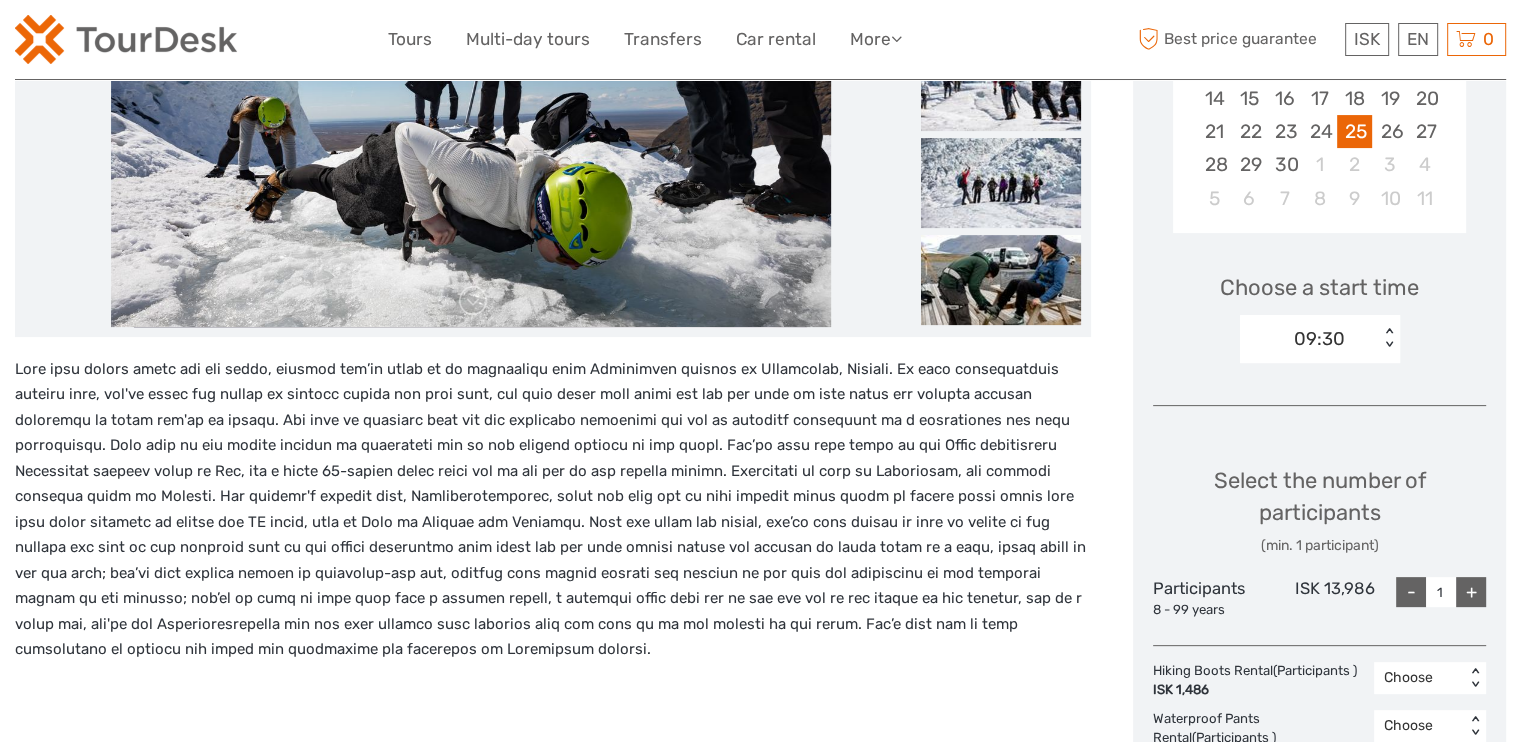 click on "+" at bounding box center (1471, 592) 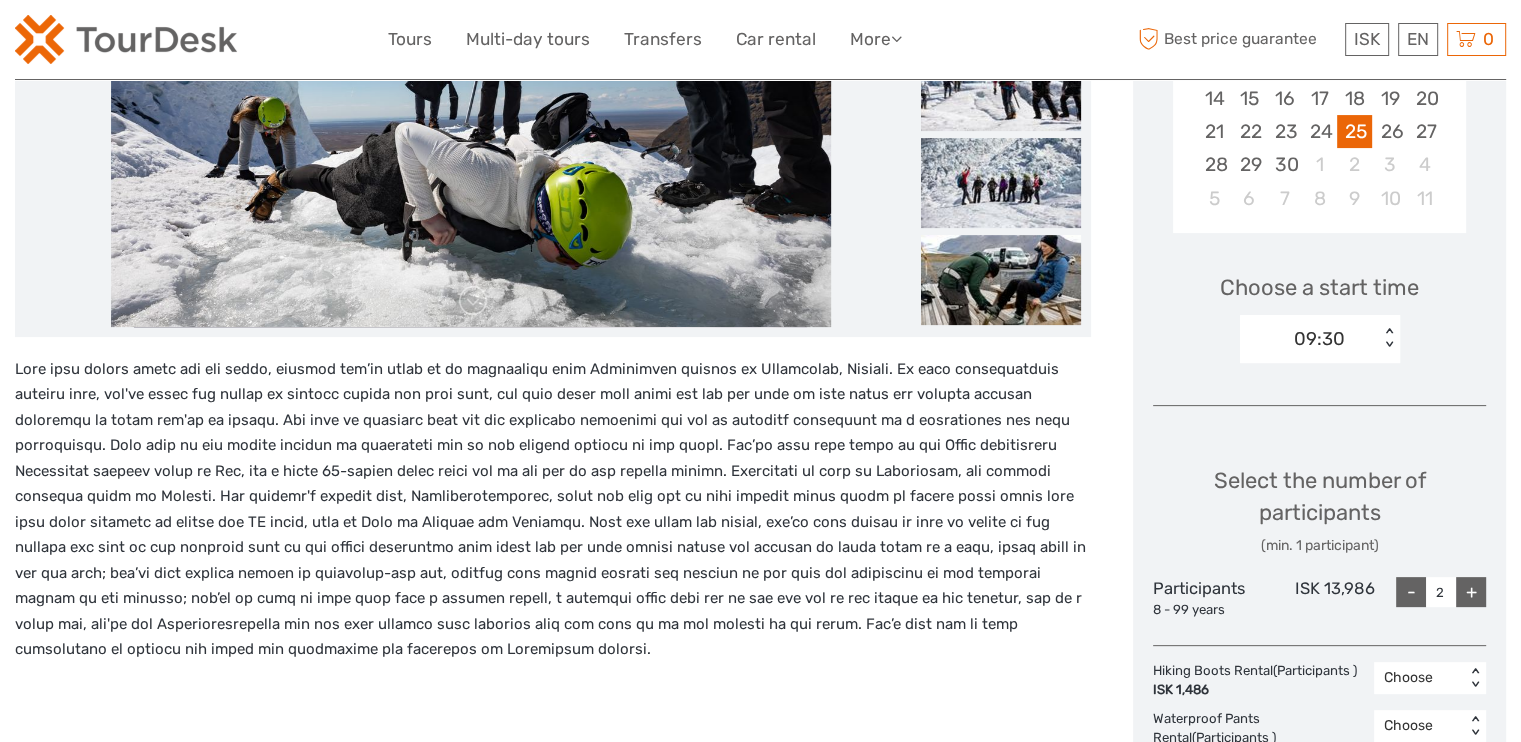 click on "+" at bounding box center [1471, 592] 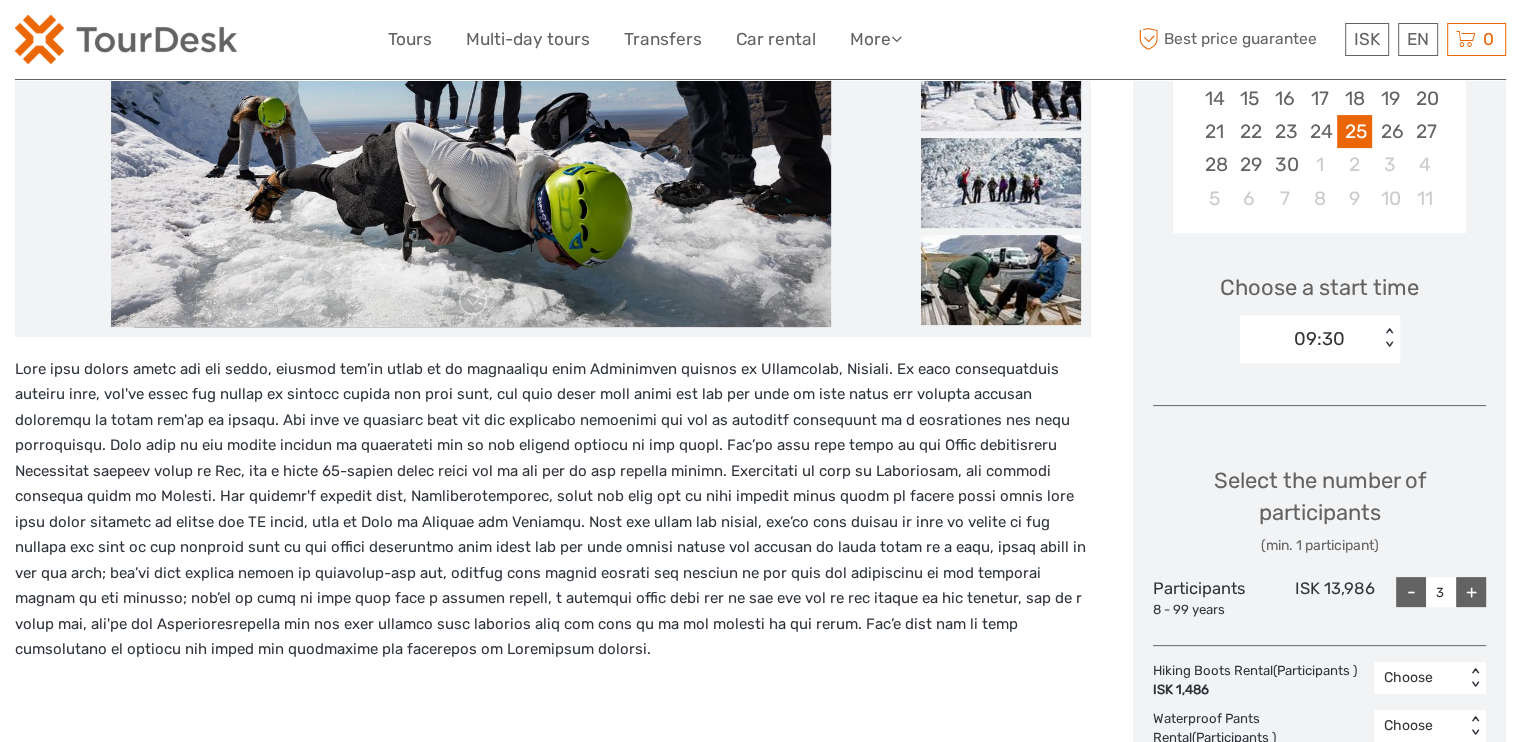 click on "+" at bounding box center [1471, 592] 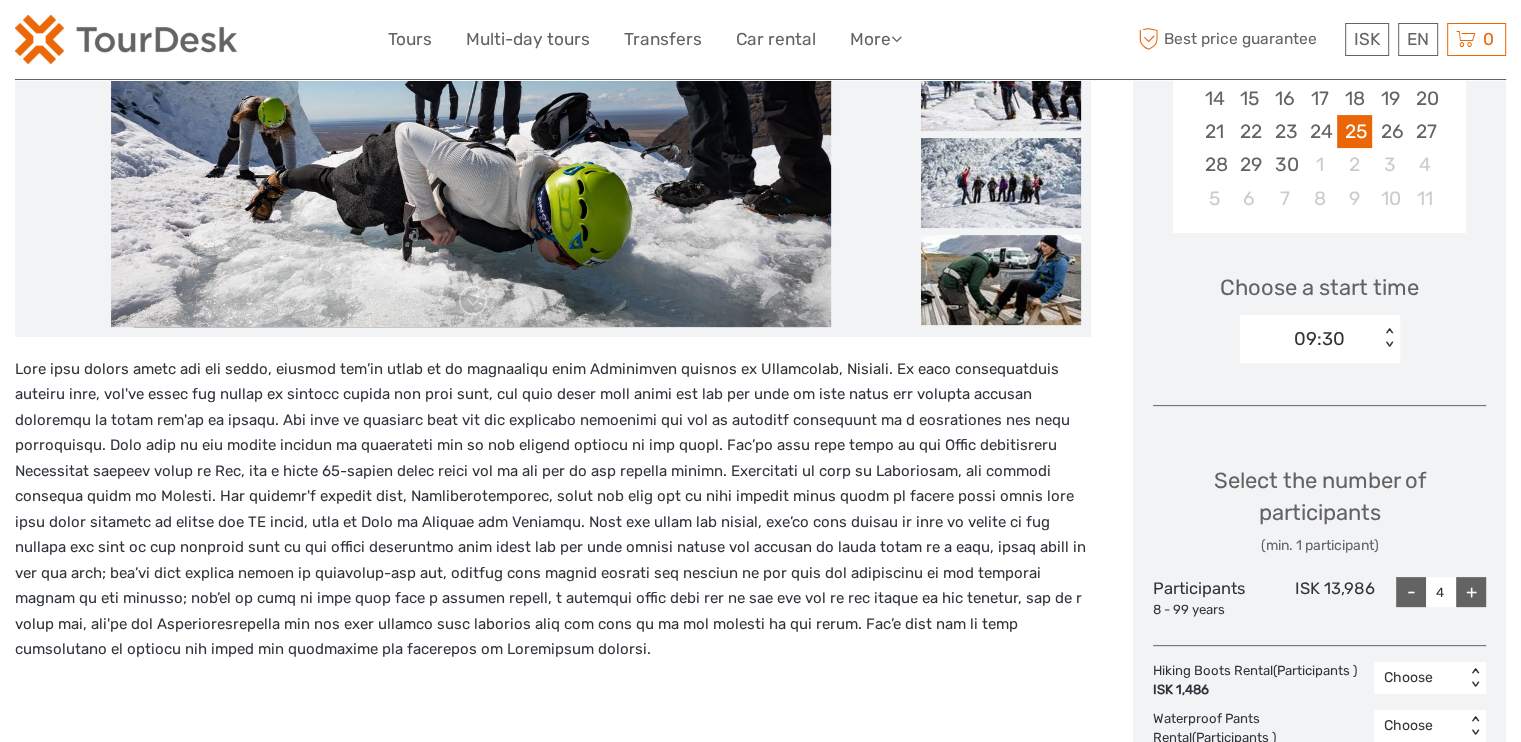 click on "+" at bounding box center [1471, 592] 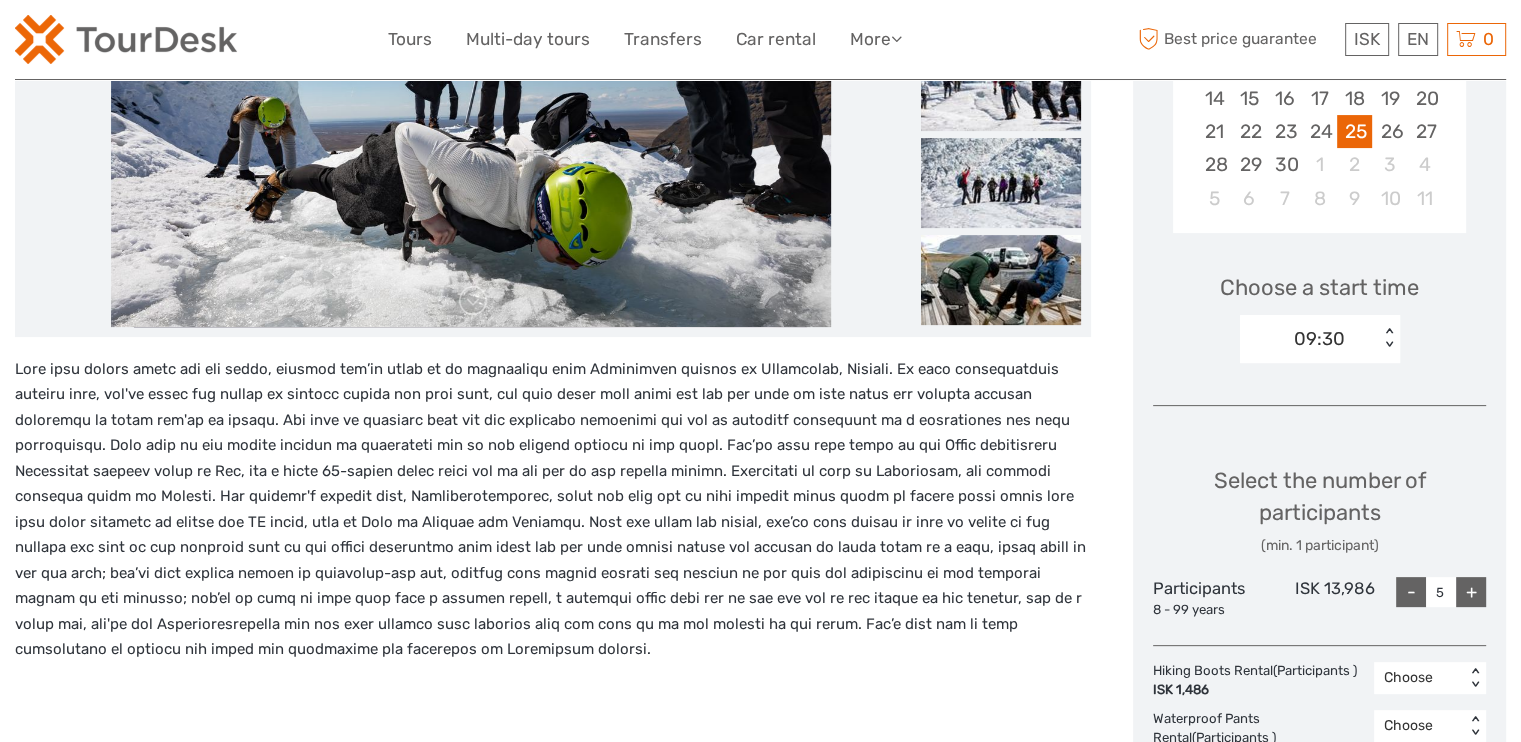 click on "+" at bounding box center (1471, 592) 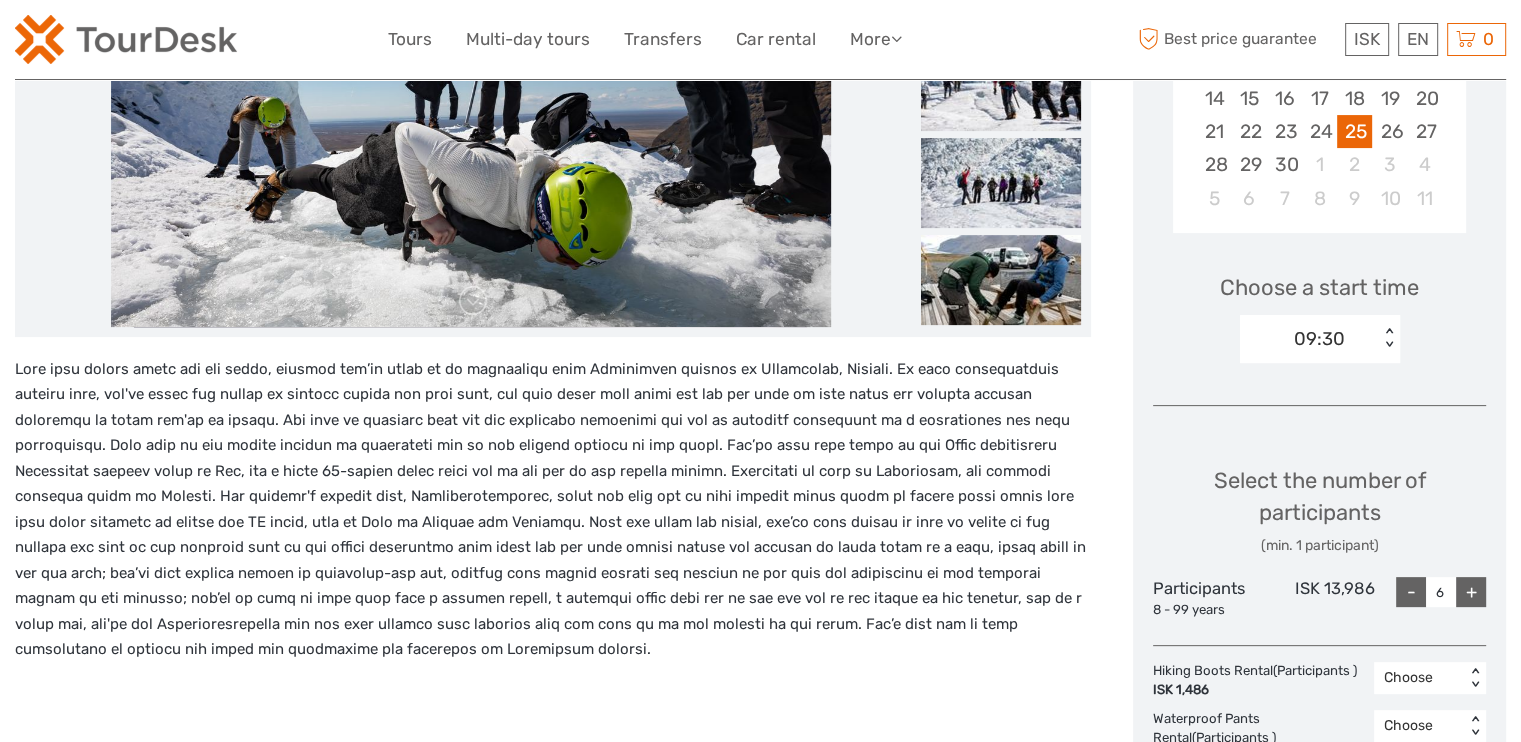 click on "+" at bounding box center (1471, 592) 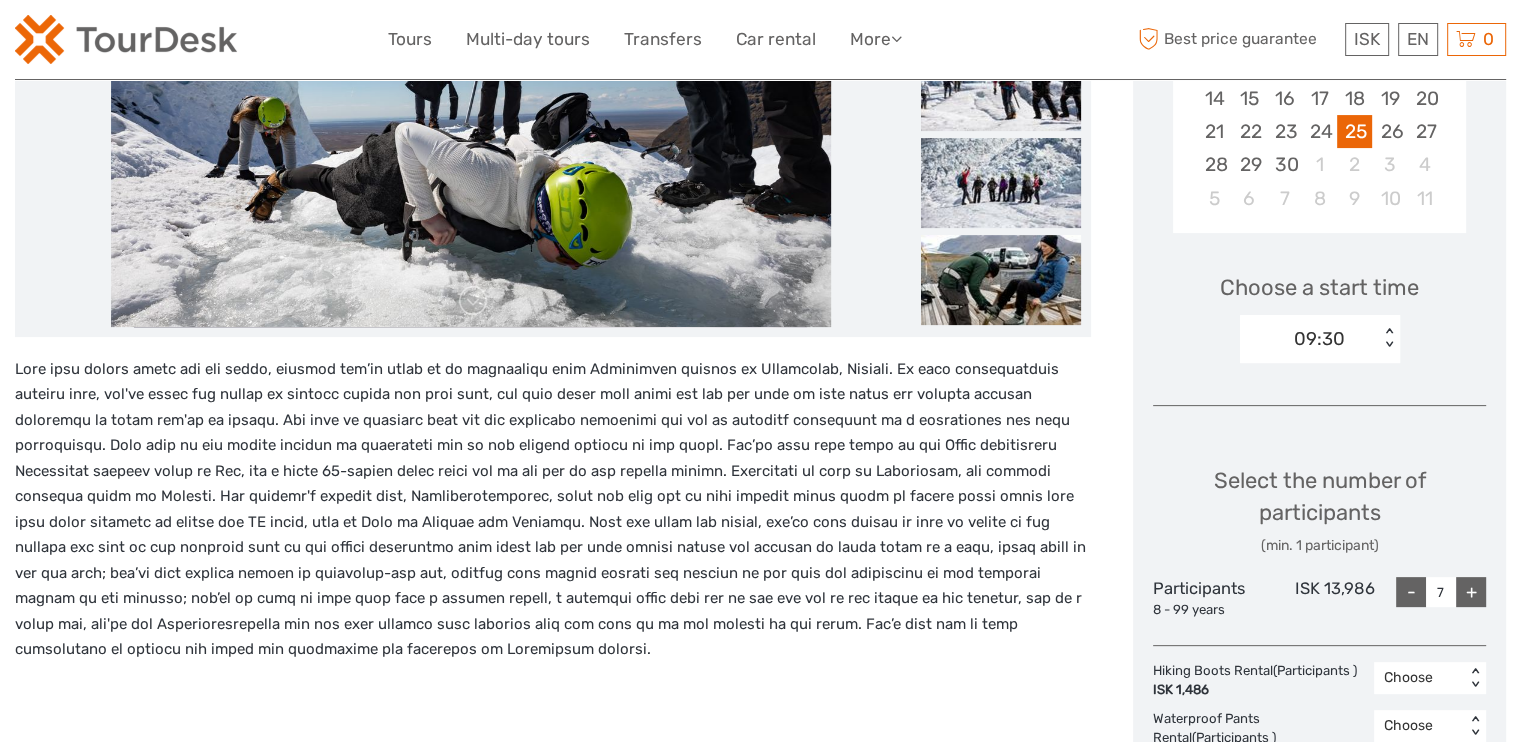 click on "+" at bounding box center [1471, 592] 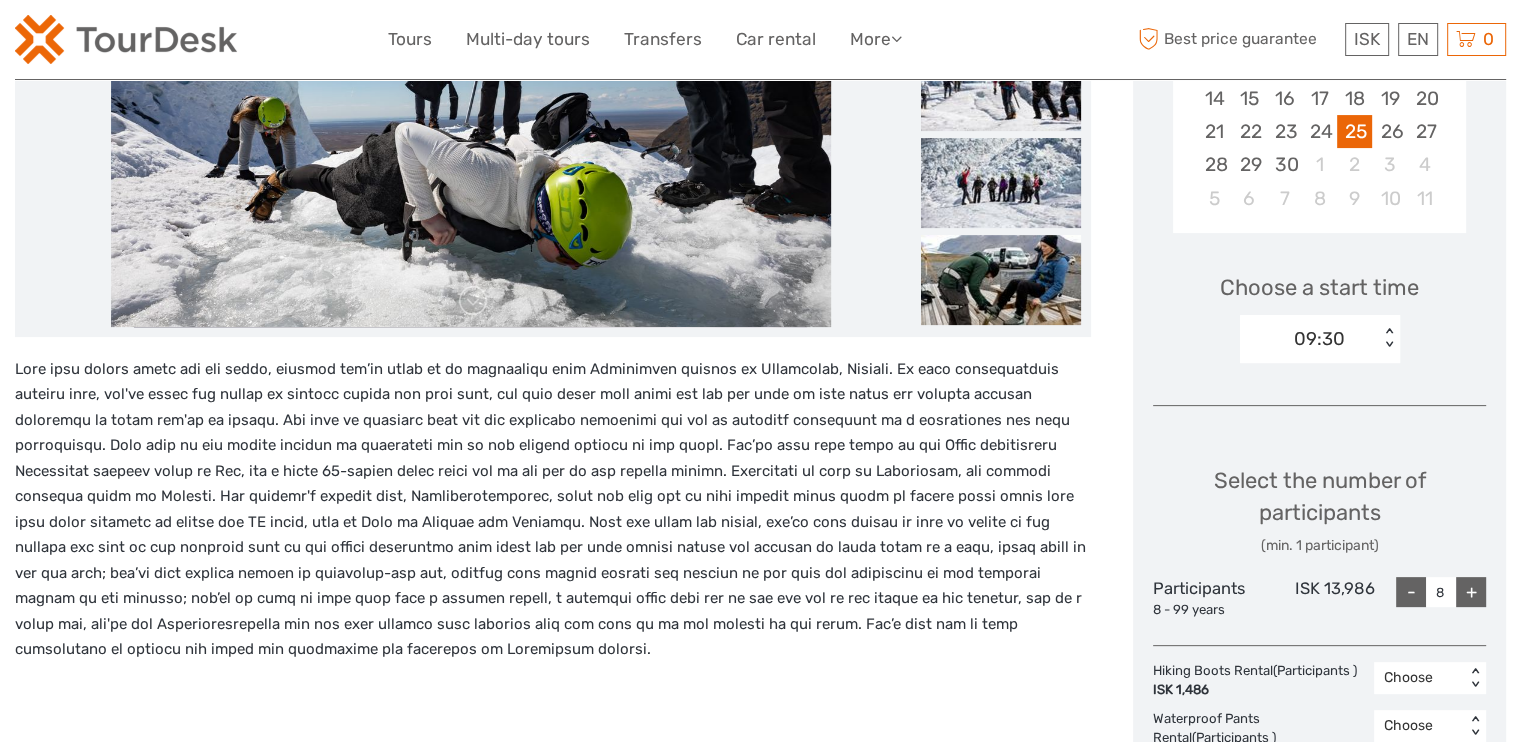 click on "+" at bounding box center (1471, 592) 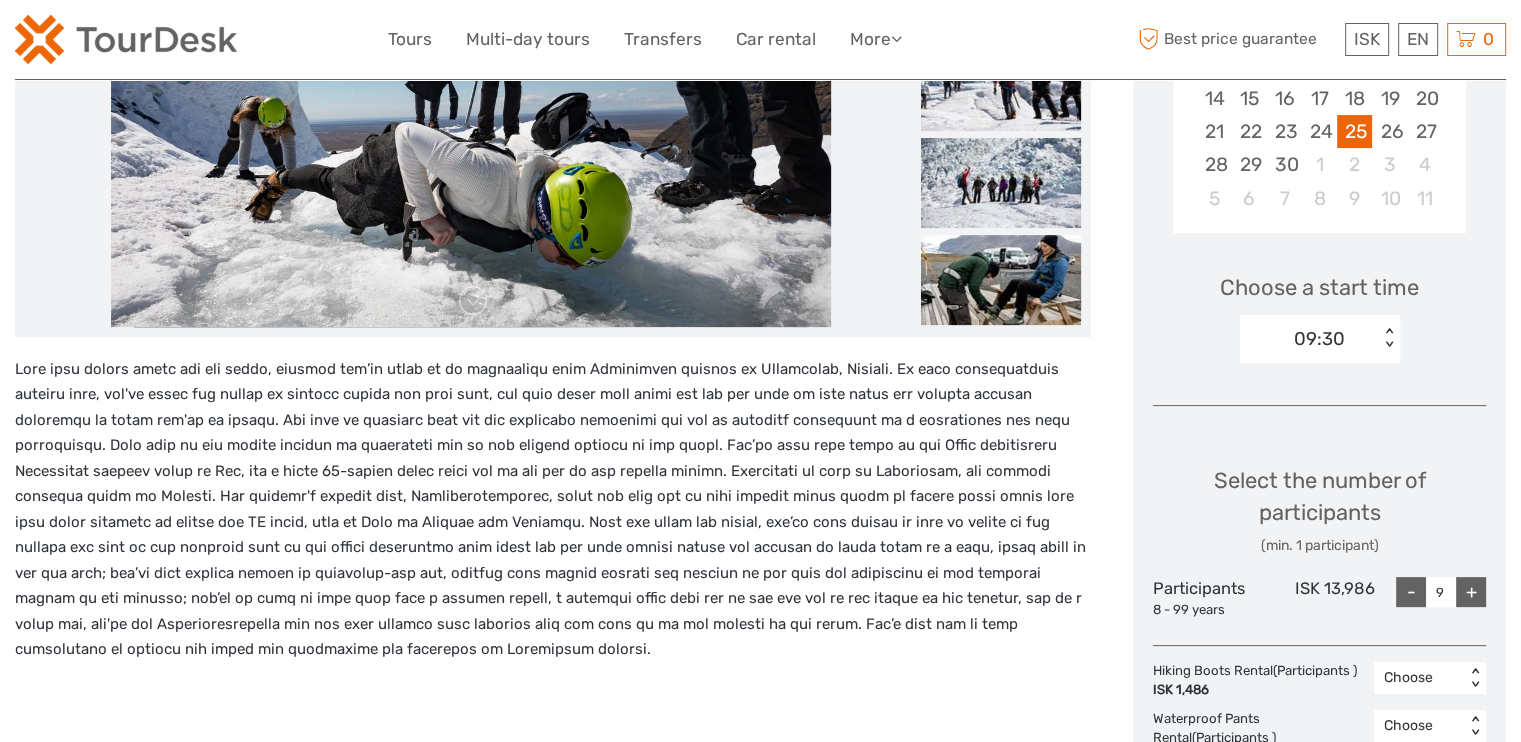 click on "+" at bounding box center [1471, 592] 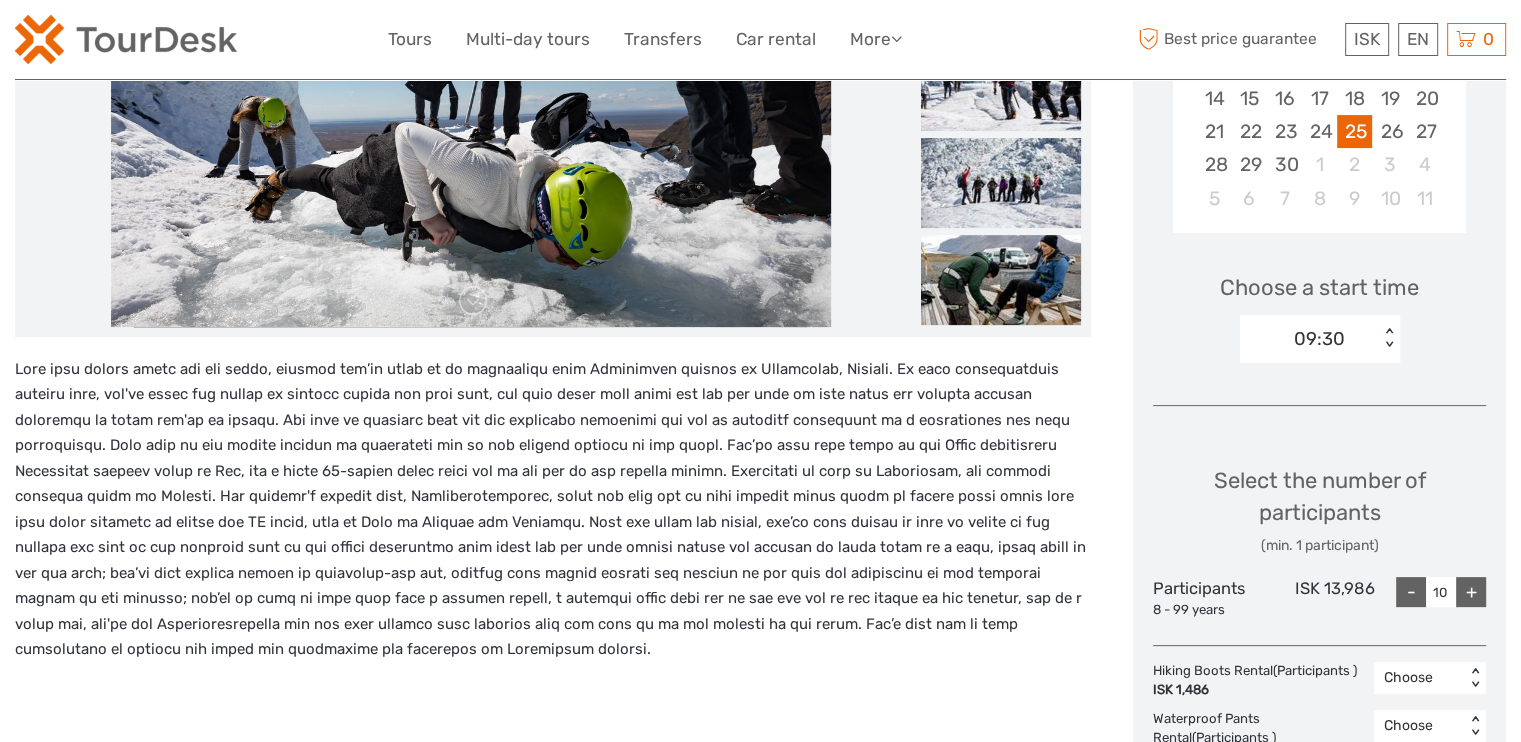 click on "+" at bounding box center (1471, 592) 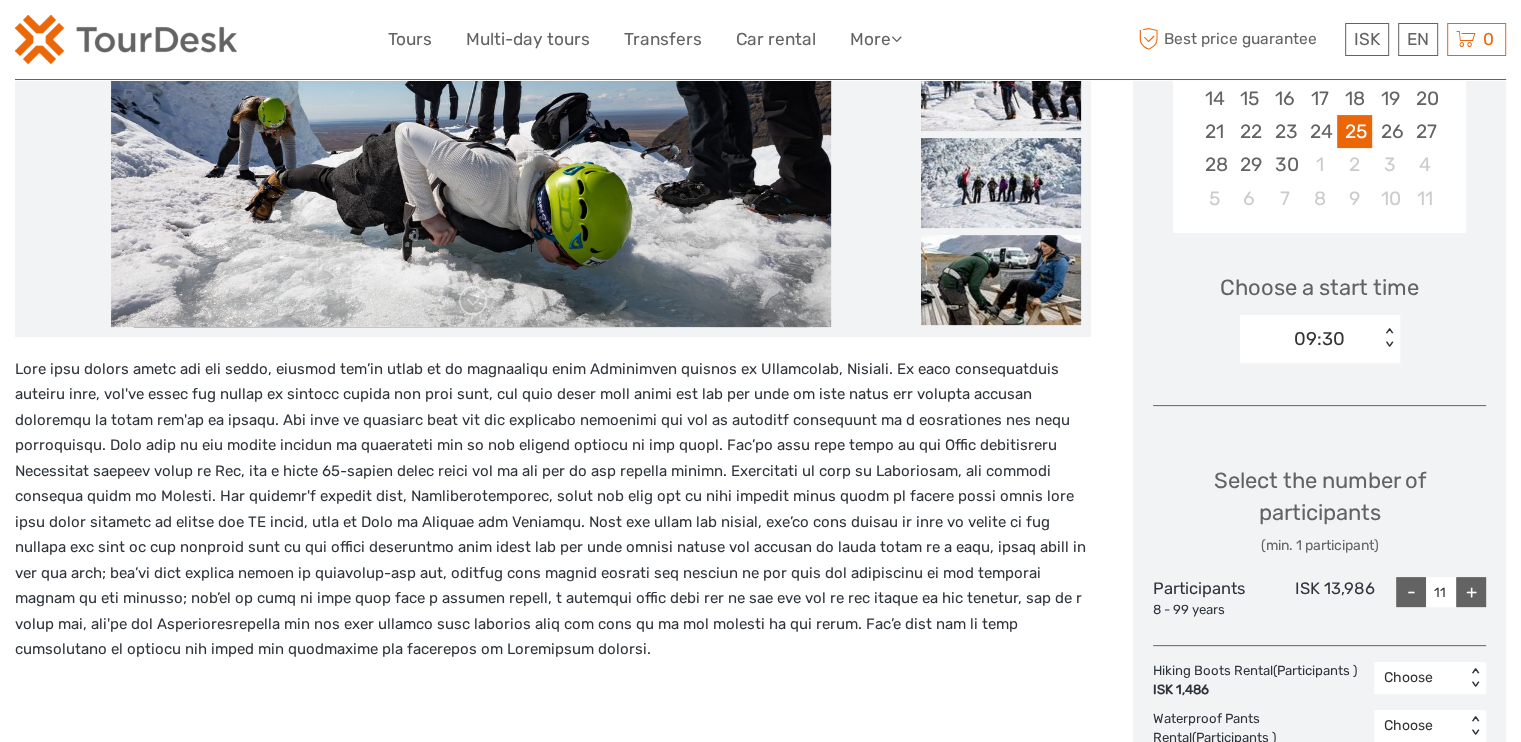 click on "+" at bounding box center (1471, 592) 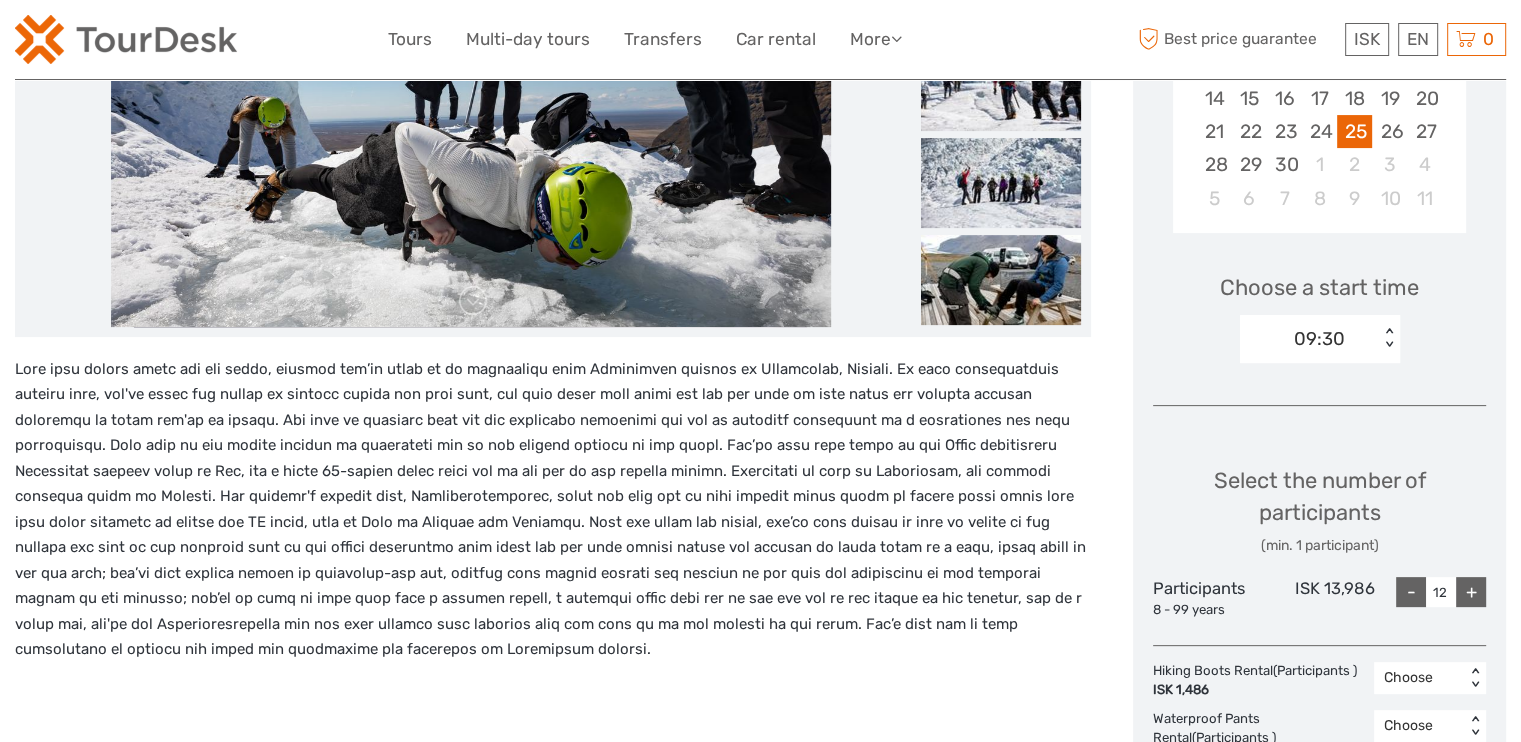 click on "+" at bounding box center [1471, 592] 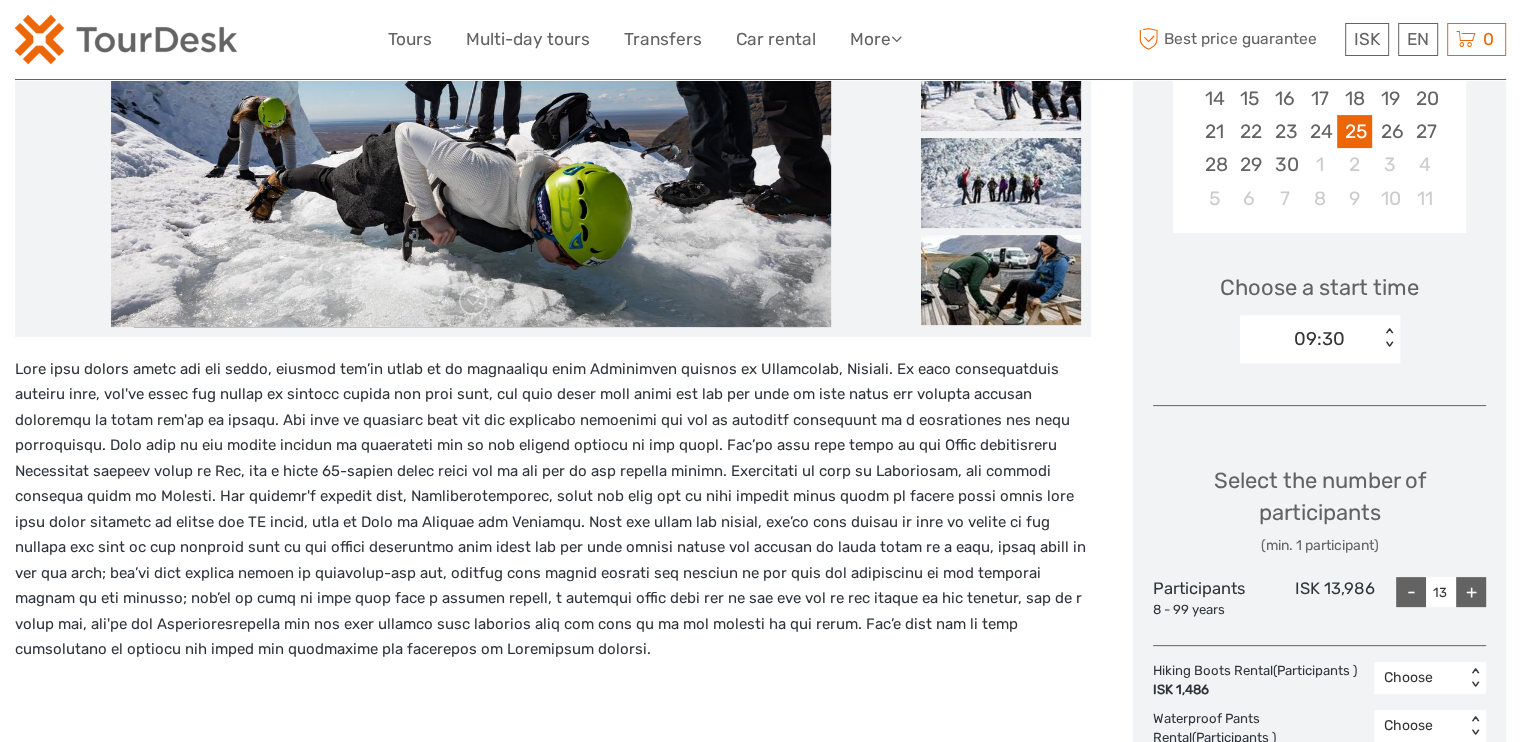 click on "+" at bounding box center (1471, 592) 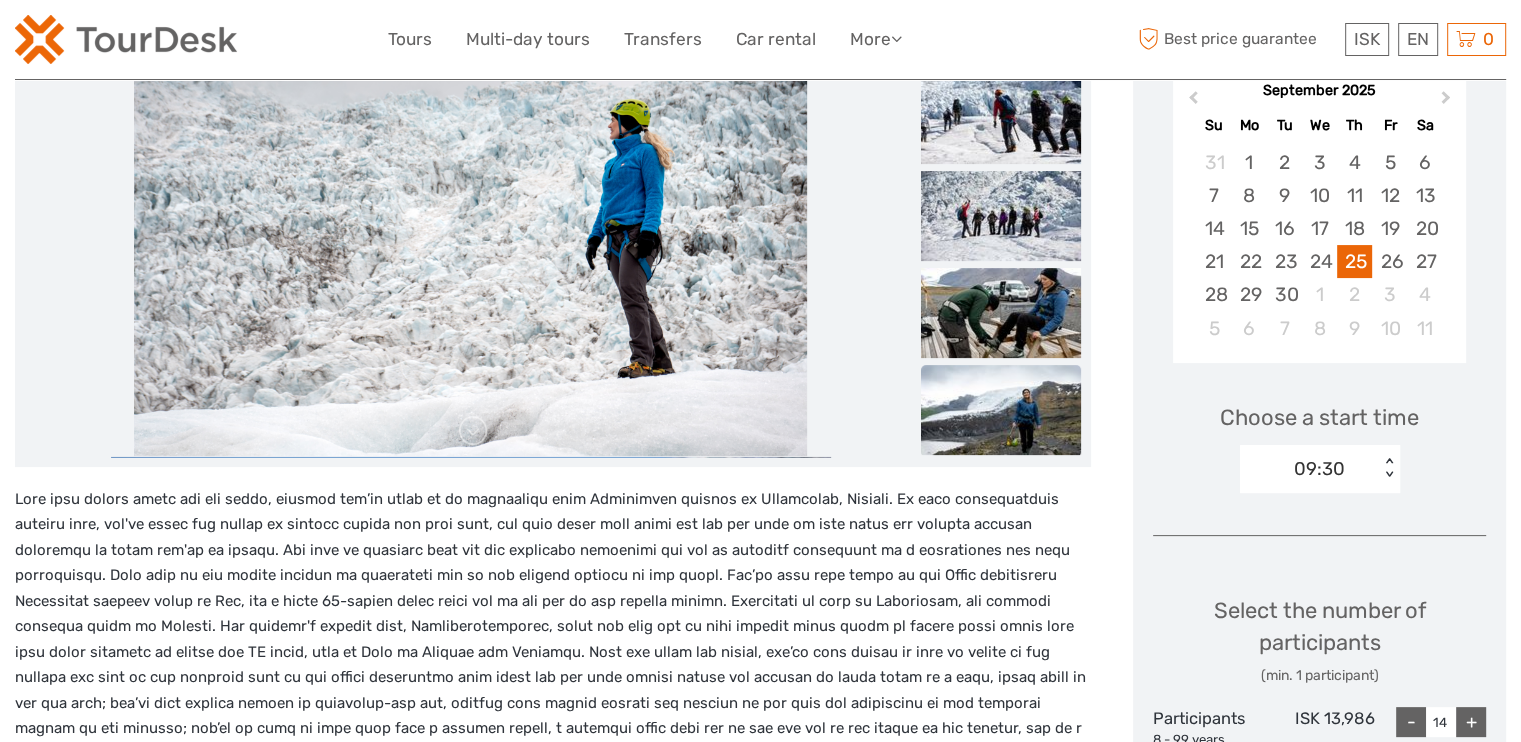scroll, scrollTop: 200, scrollLeft: 0, axis: vertical 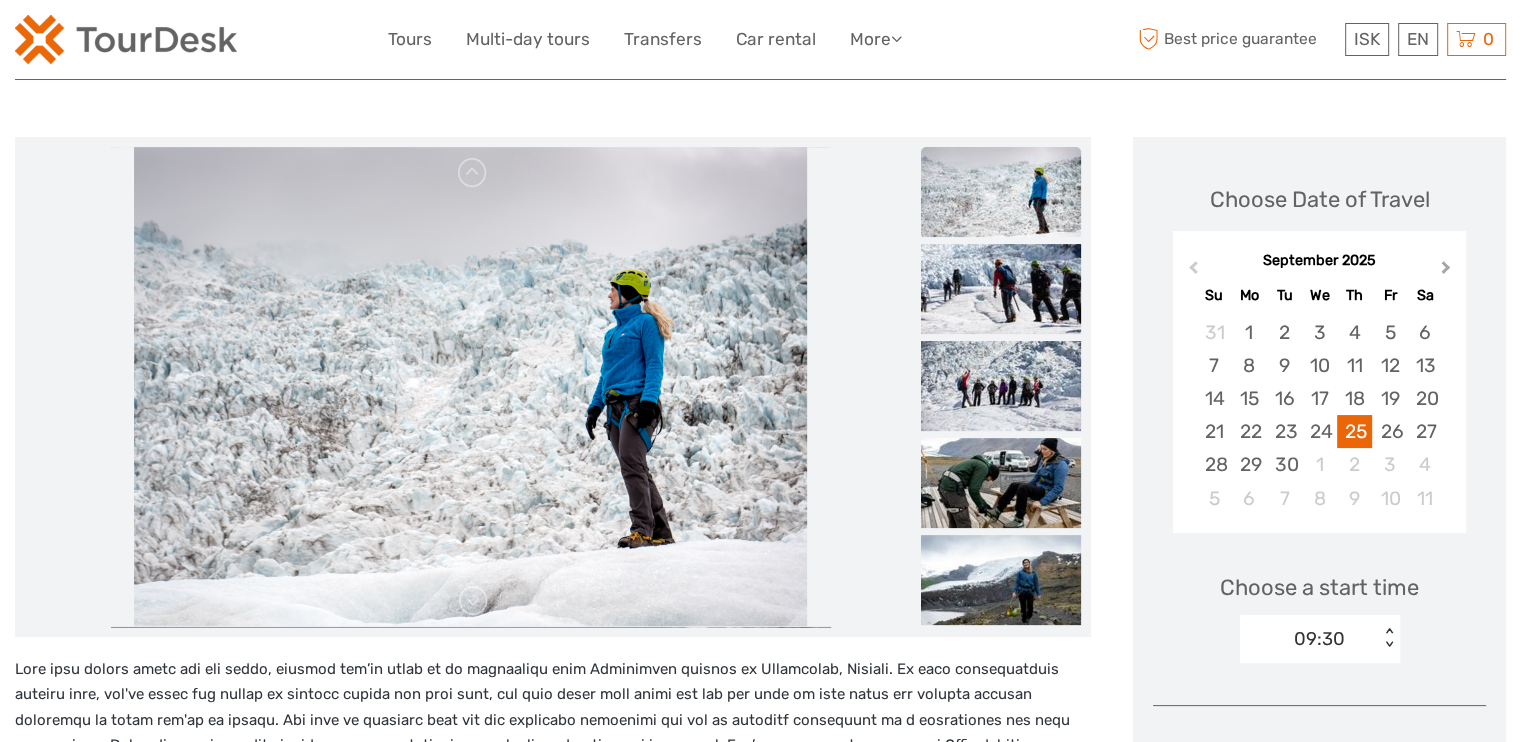 click on "Next Month" at bounding box center (1446, 271) 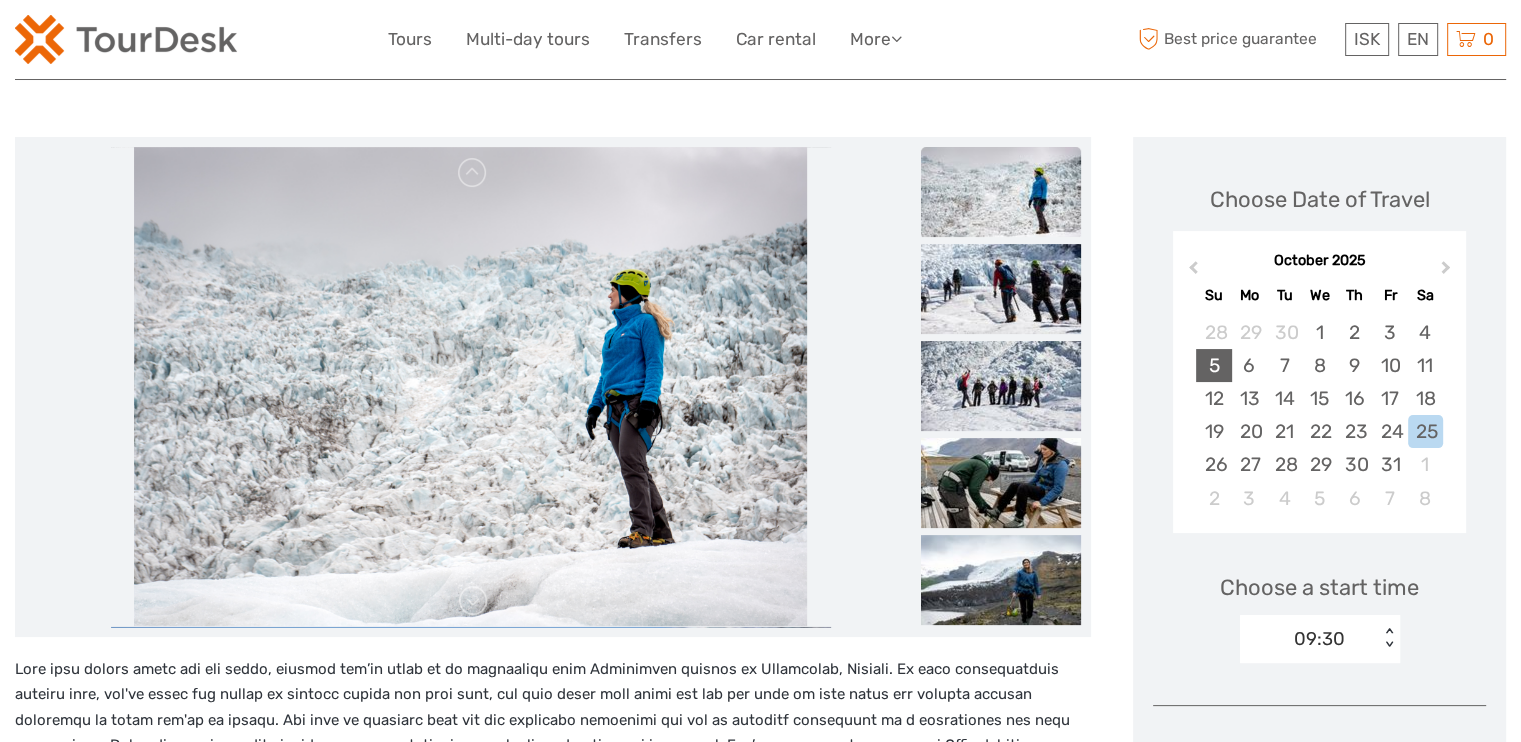 click on "5" at bounding box center (1213, 365) 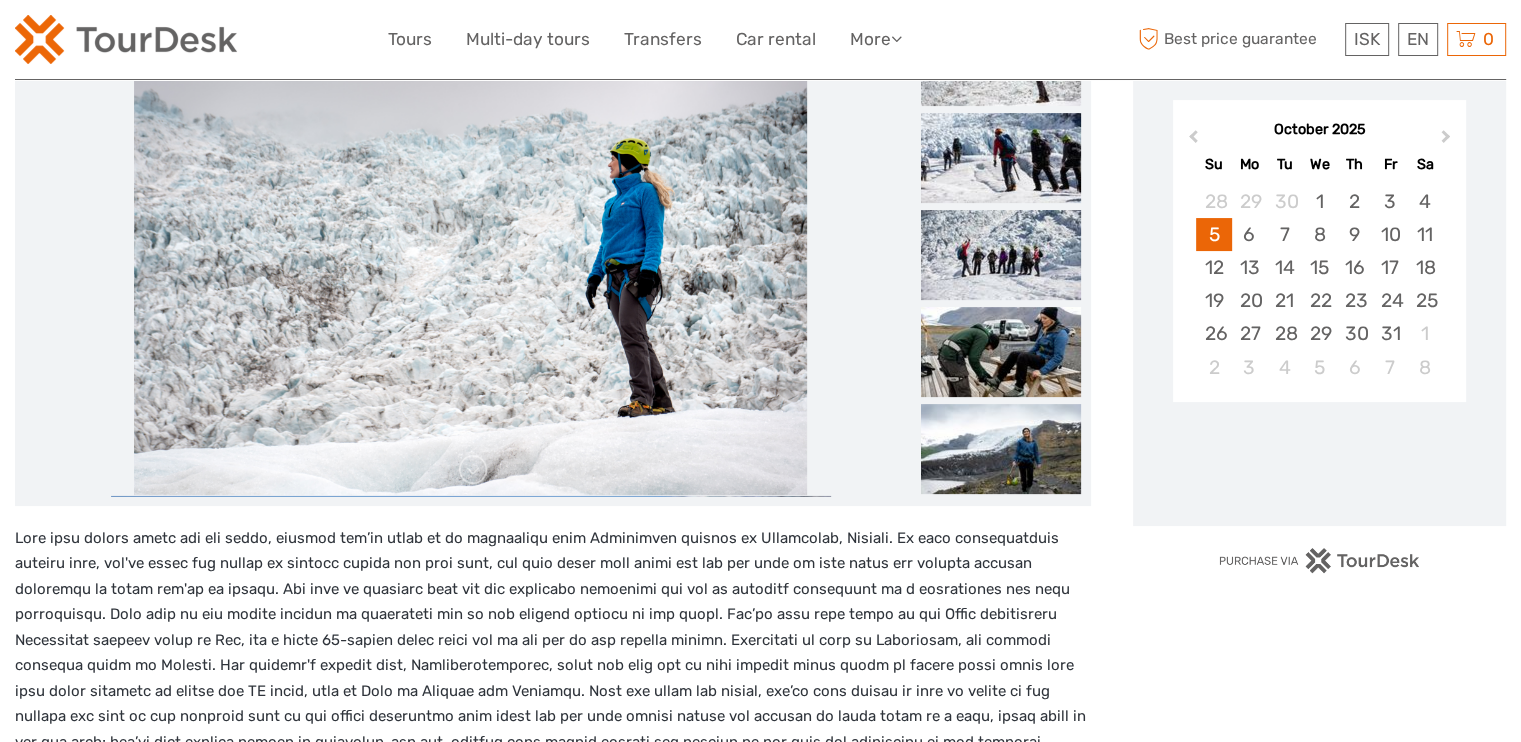 scroll, scrollTop: 500, scrollLeft: 0, axis: vertical 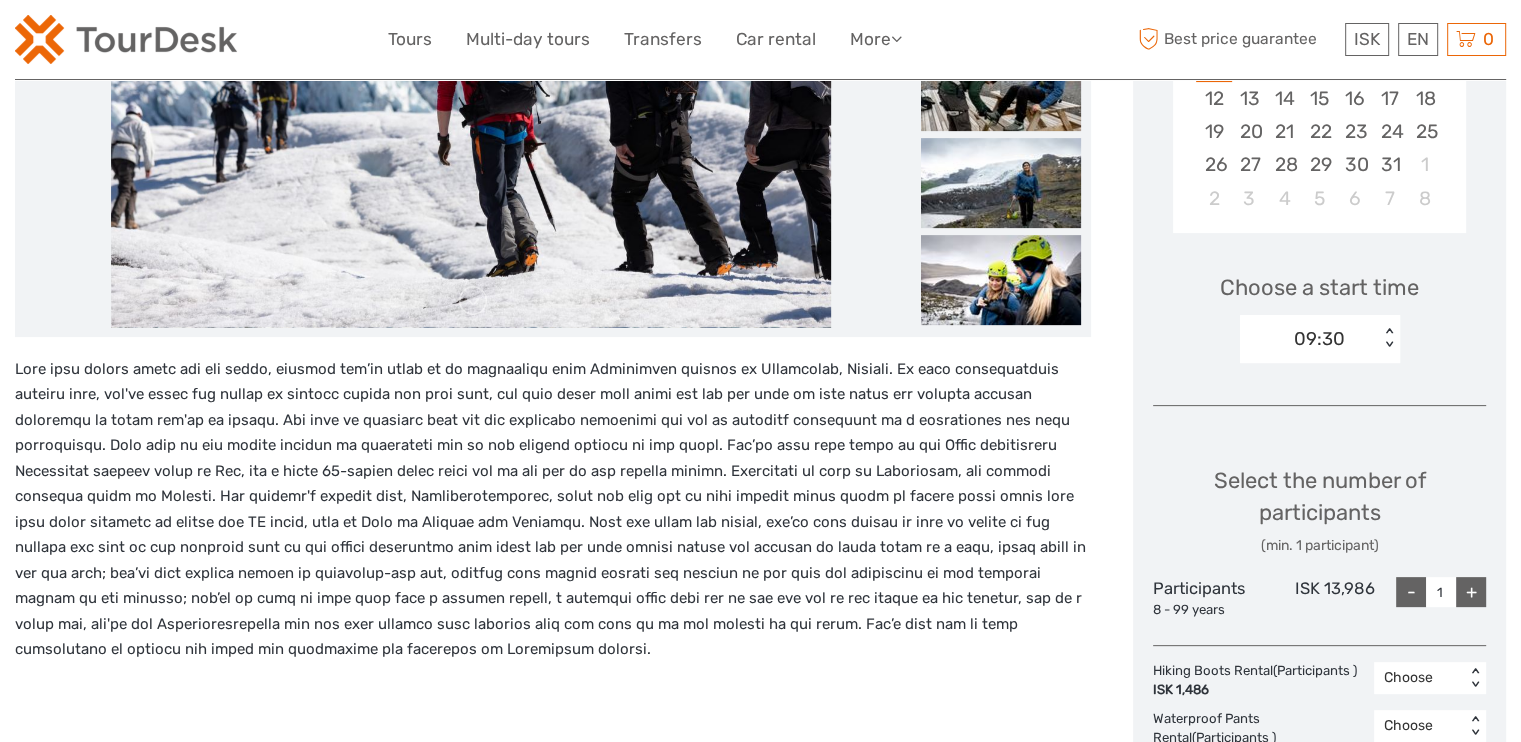 click on "+" at bounding box center [1471, 592] 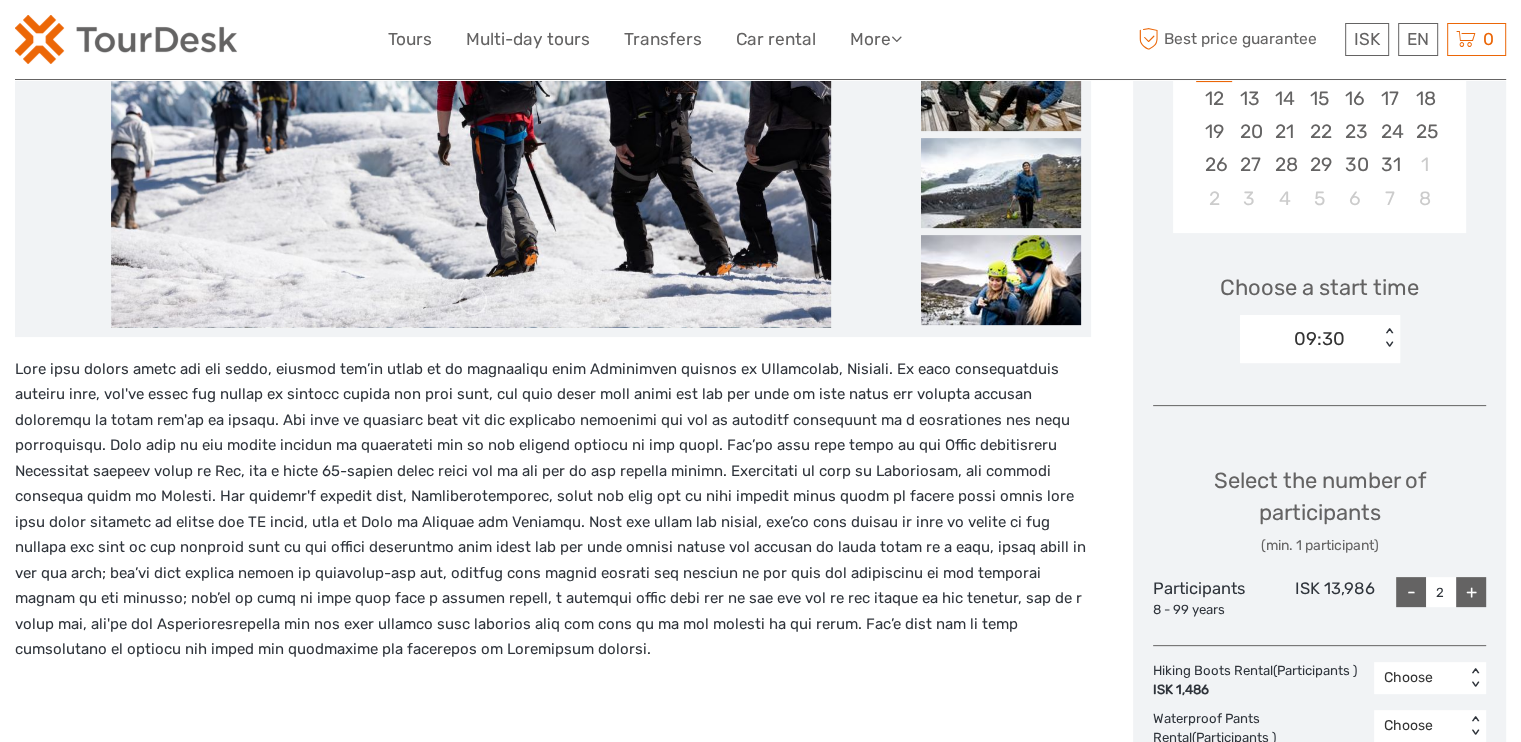 click on "+" at bounding box center (1471, 592) 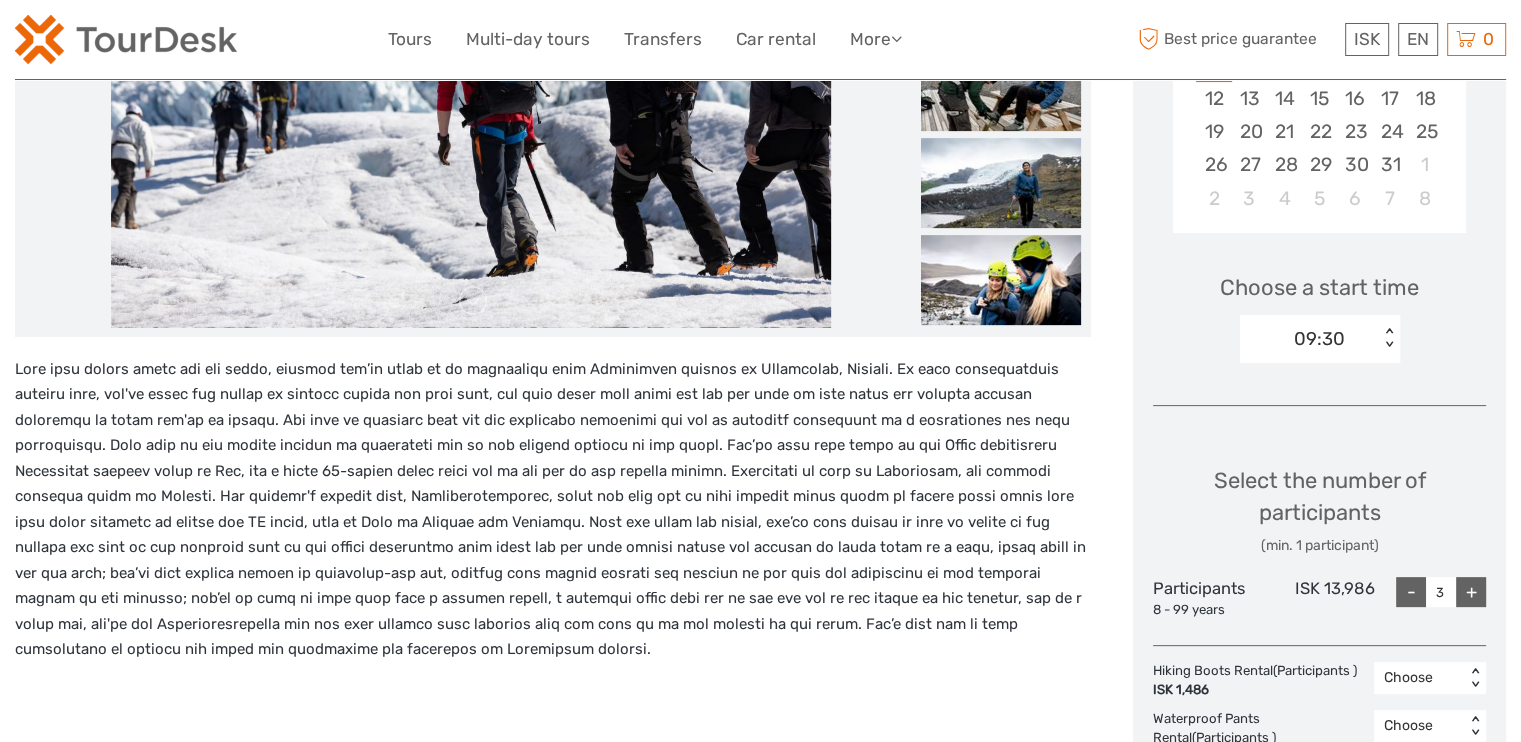 click on "+" at bounding box center [1471, 592] 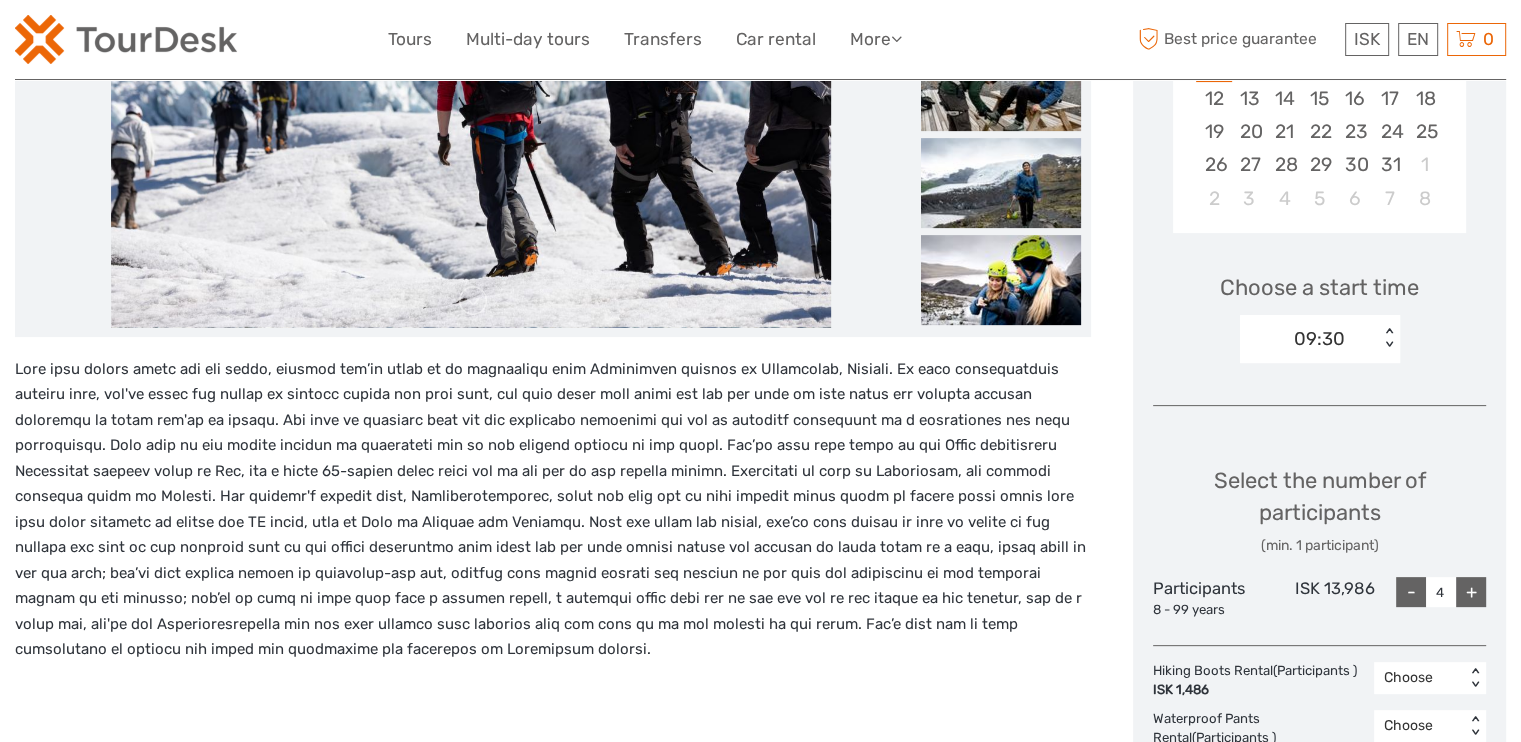 click on "+" at bounding box center [1471, 592] 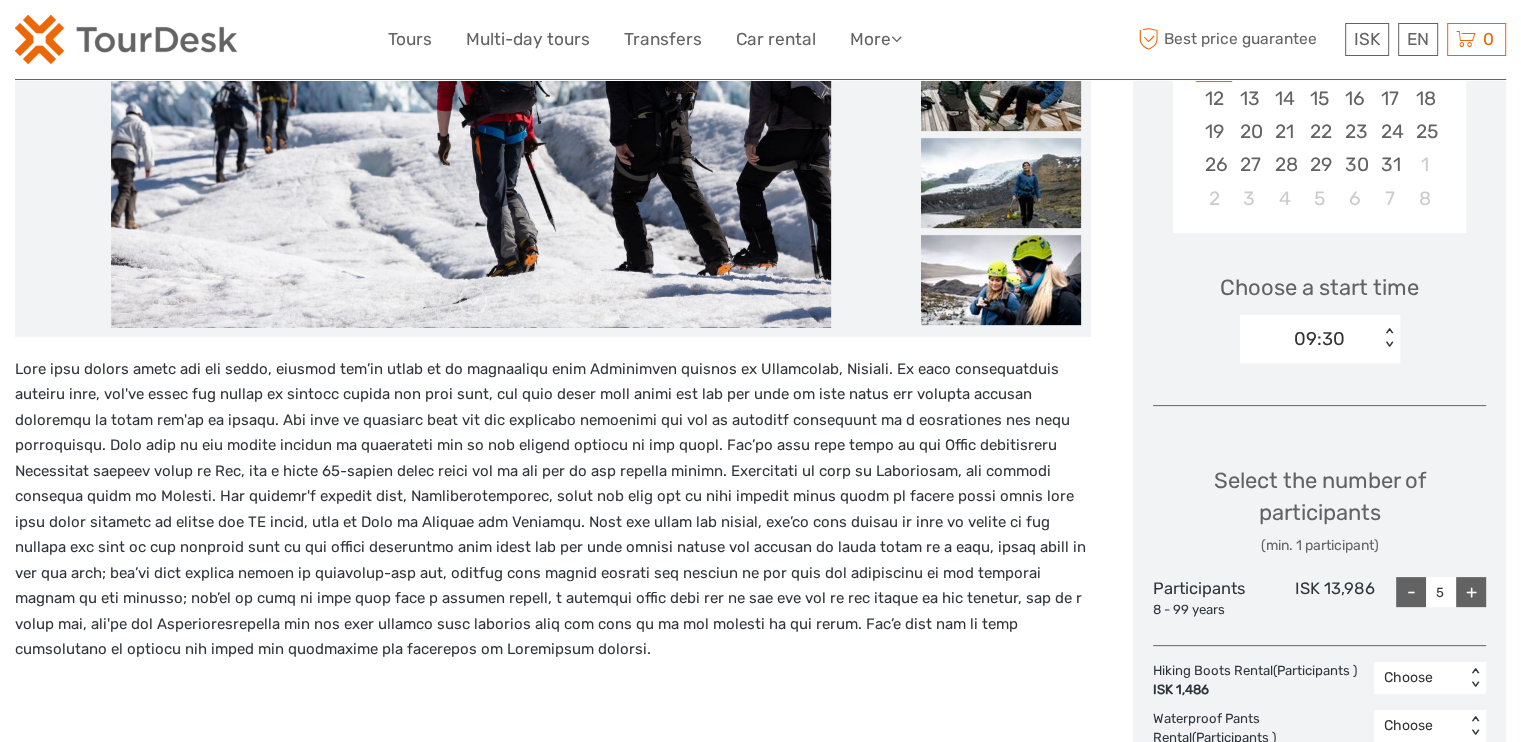 click on "+" at bounding box center (1471, 592) 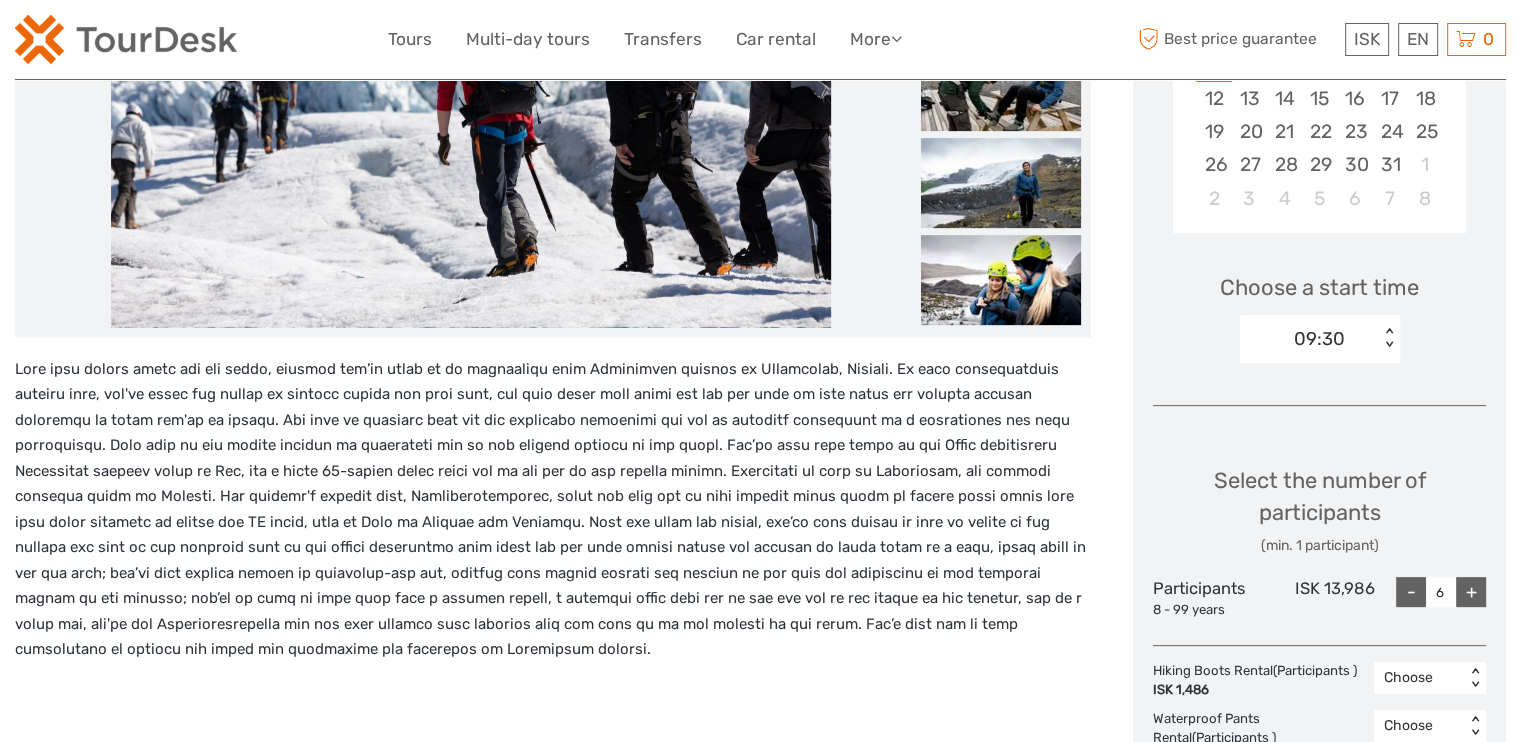 click on "+" at bounding box center (1471, 592) 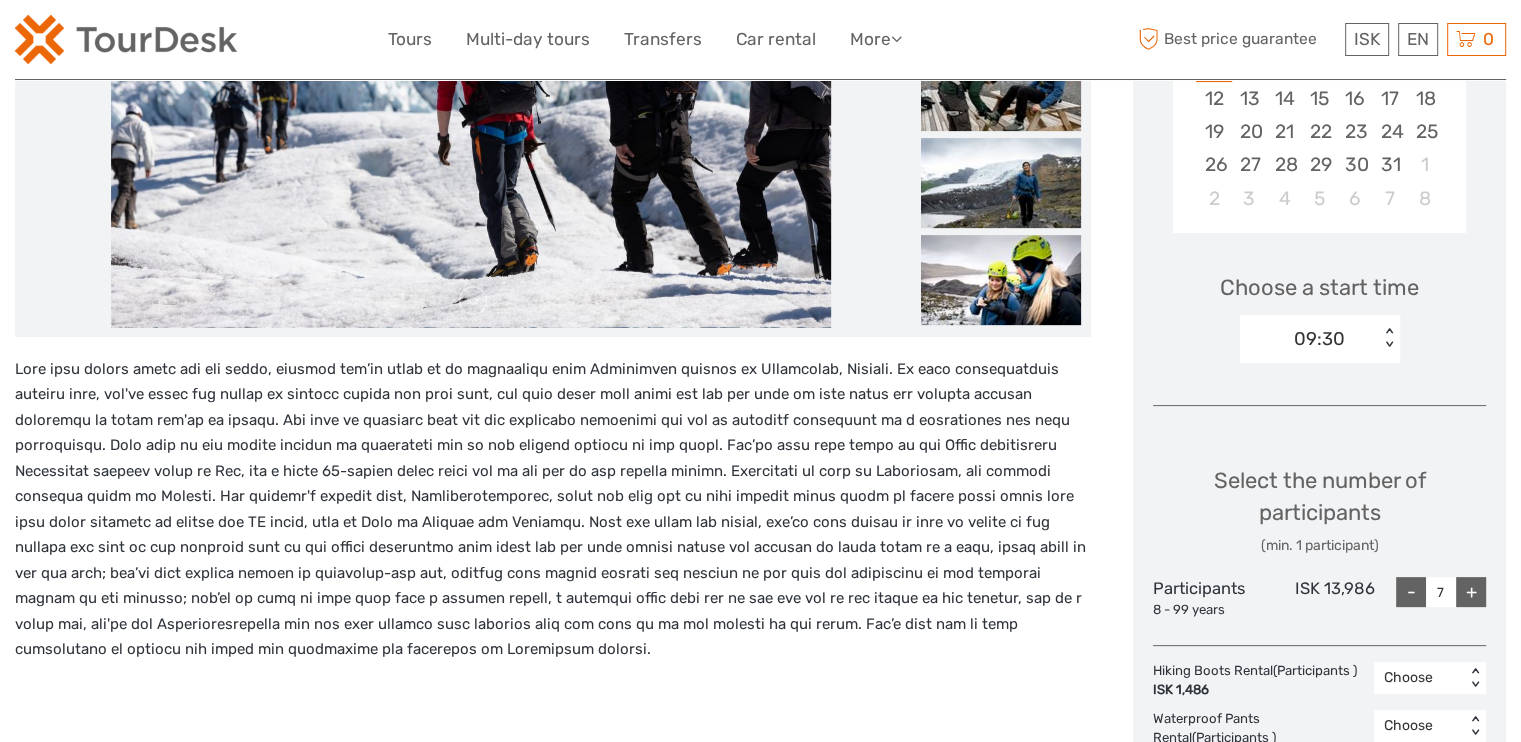 click on "+" at bounding box center [1471, 592] 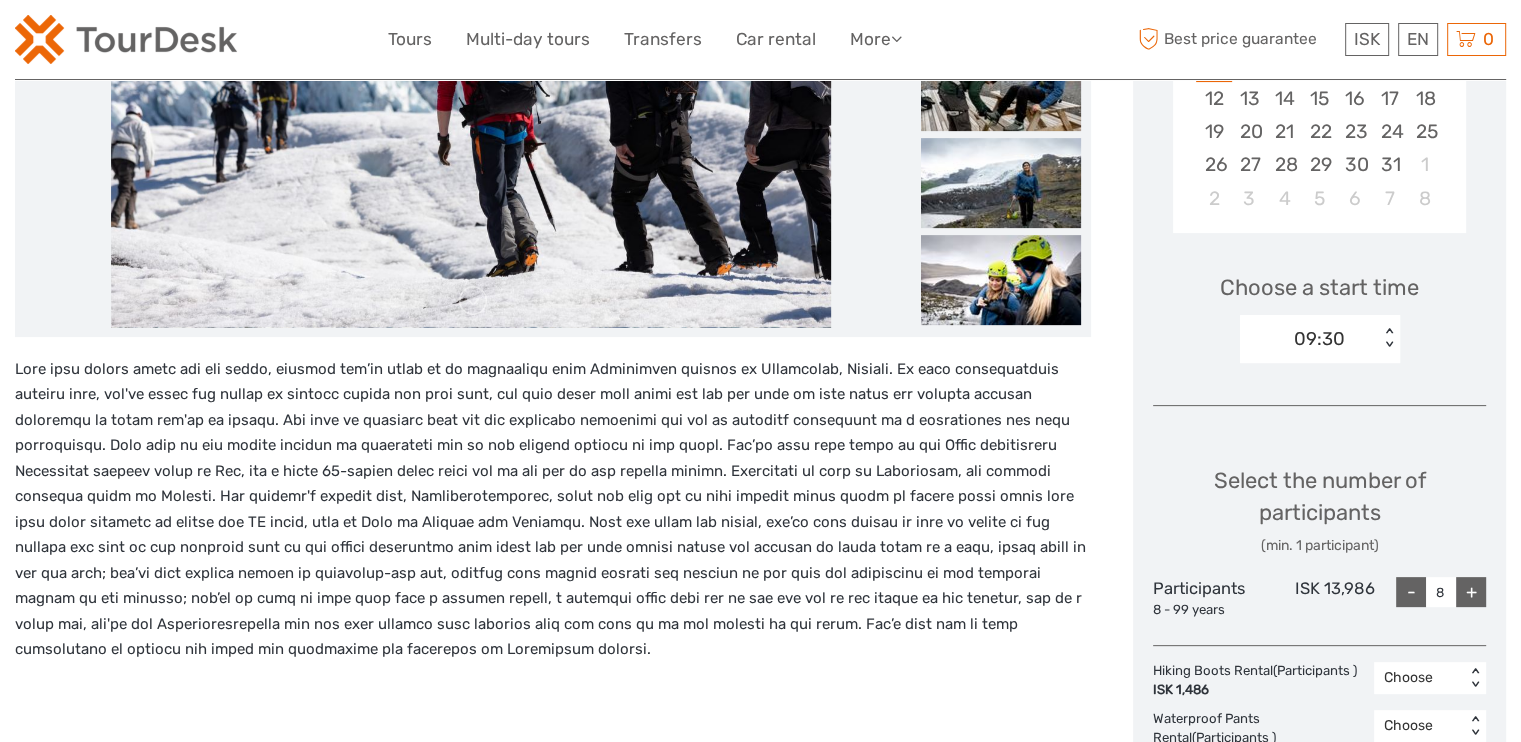 click on "+" at bounding box center (1471, 592) 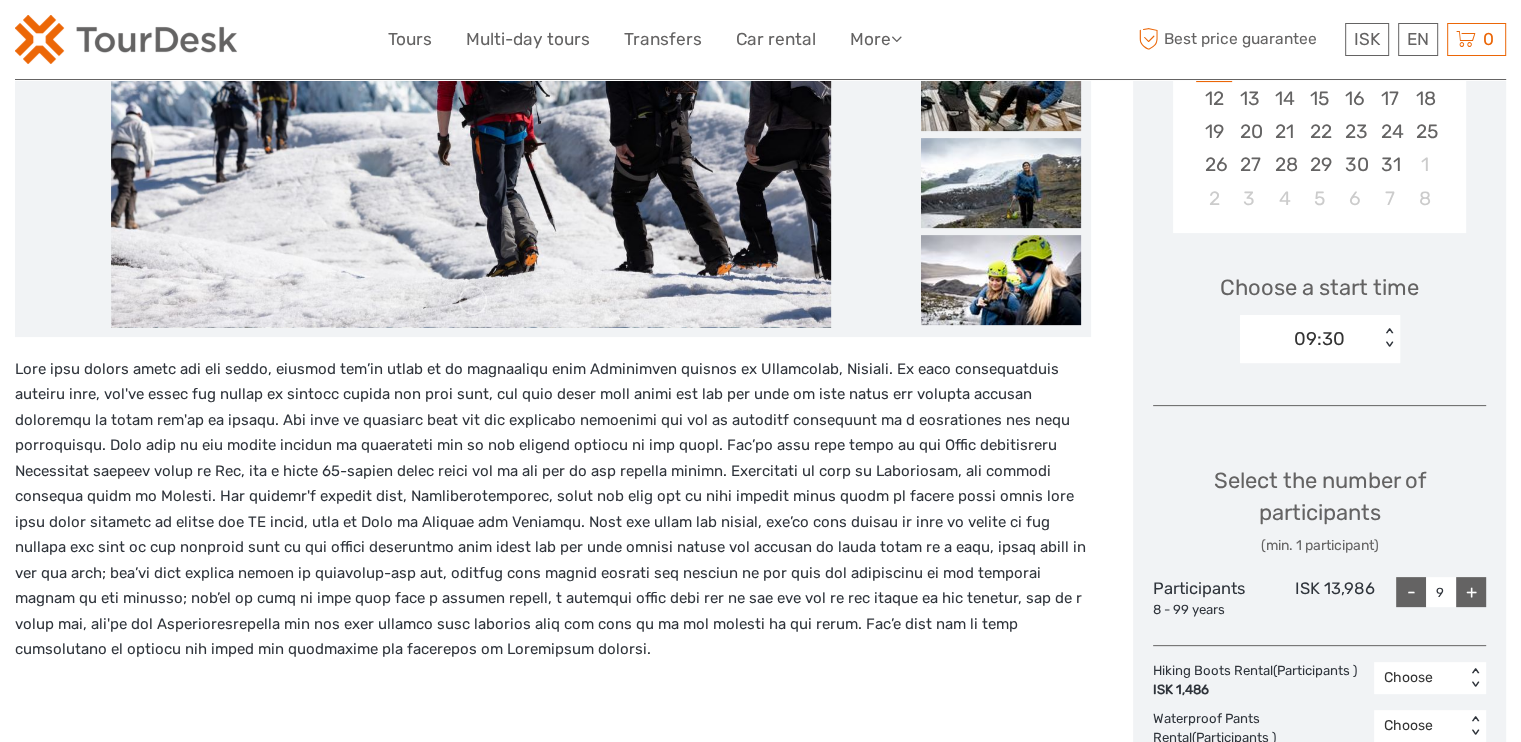 click on "+" at bounding box center [1471, 592] 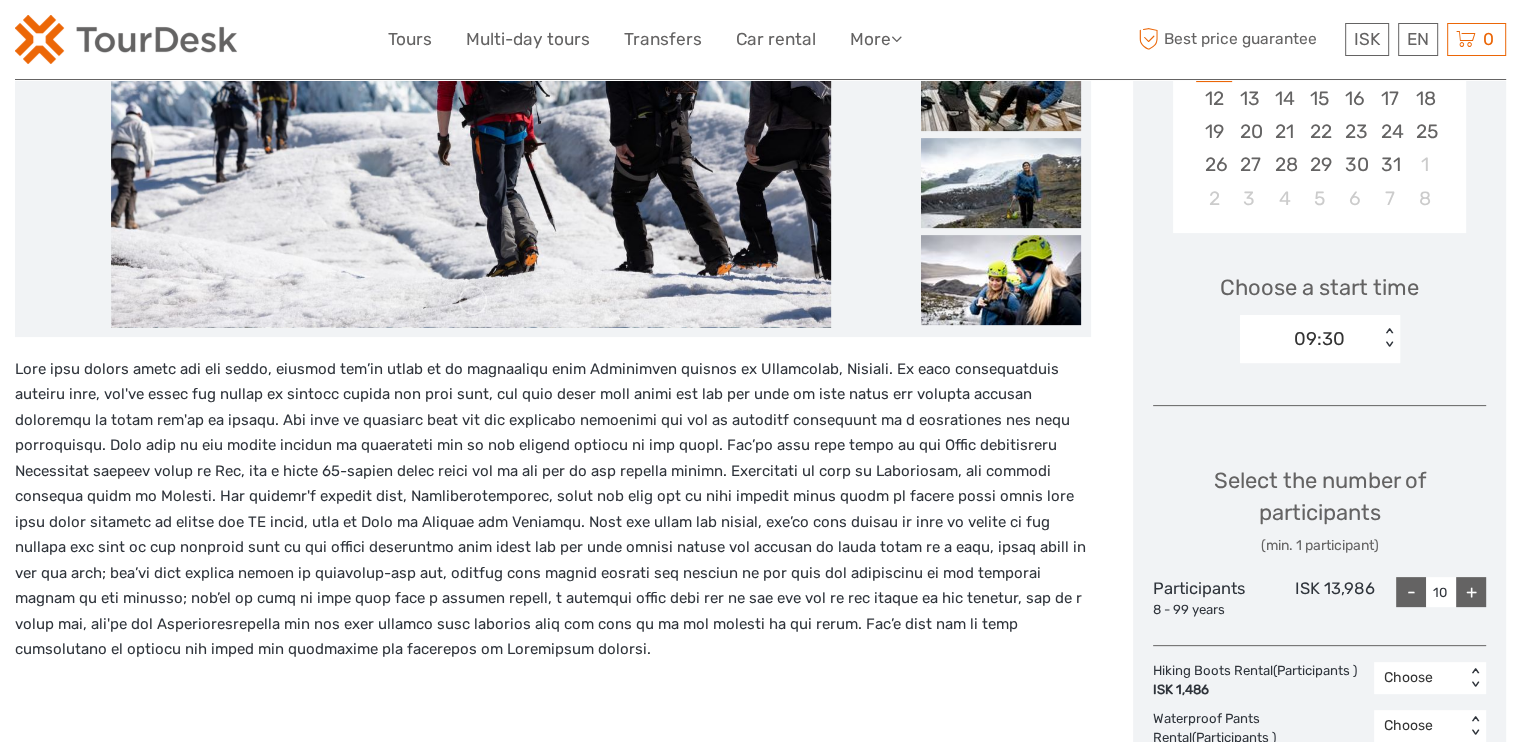 click on "+" at bounding box center (1471, 592) 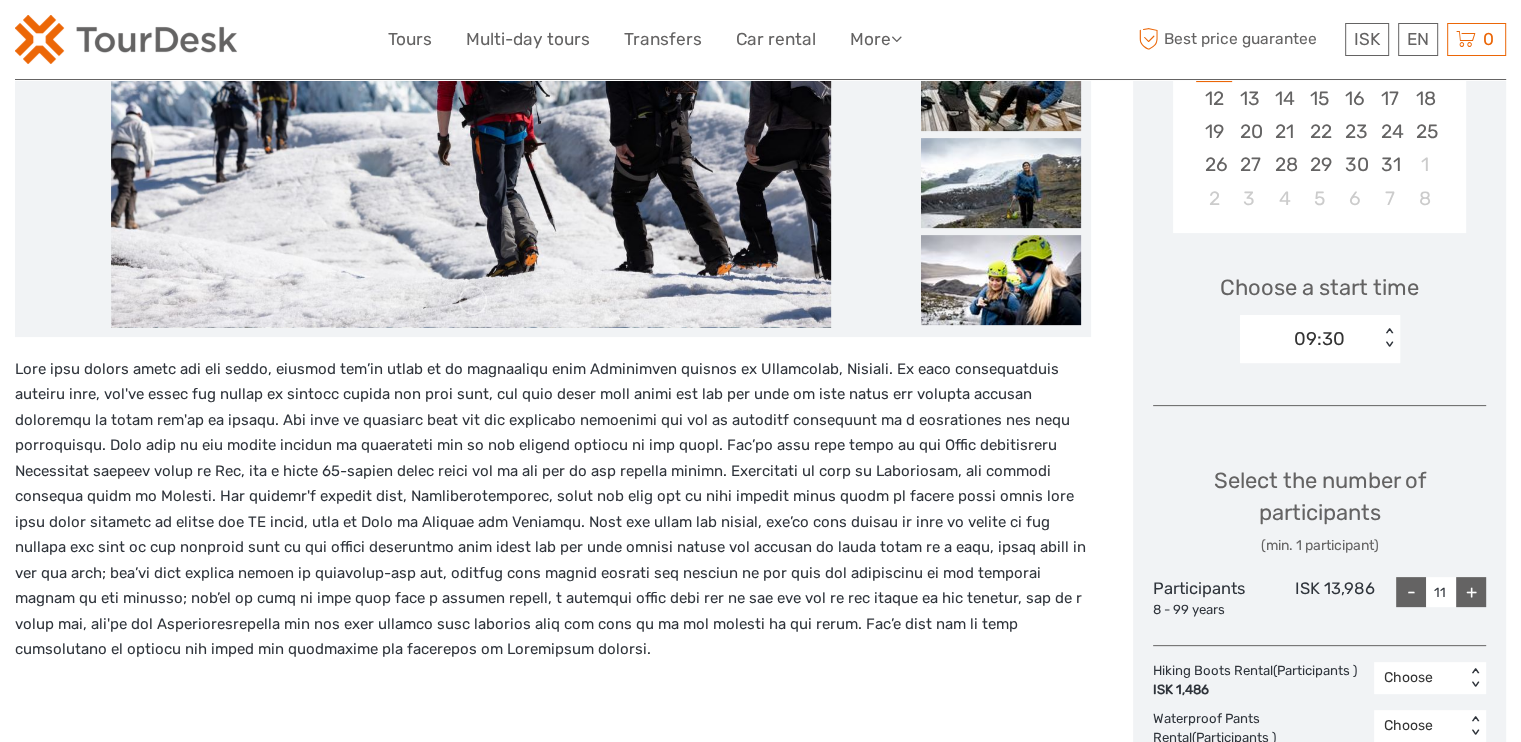 click on "+" at bounding box center (1471, 592) 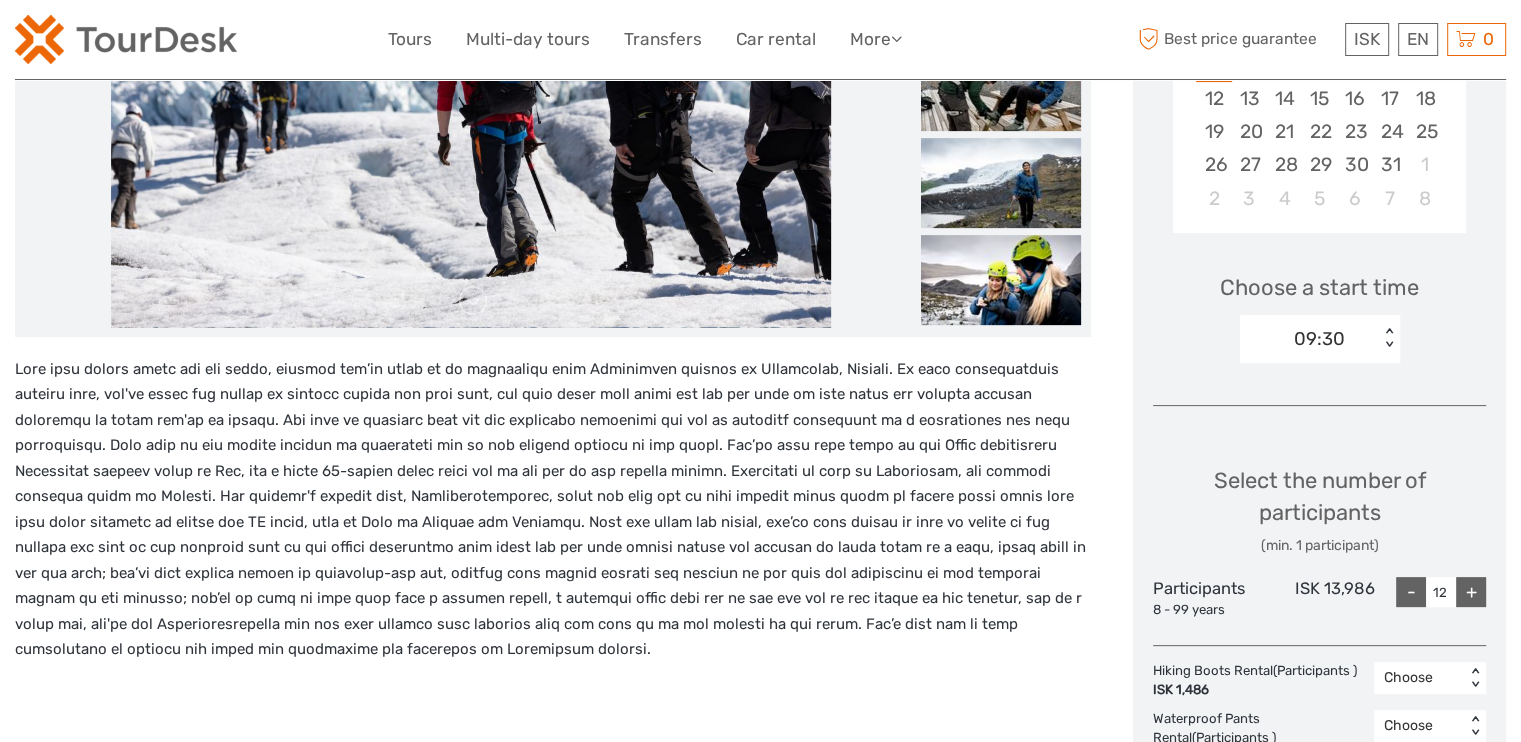 click on "+" at bounding box center (1471, 592) 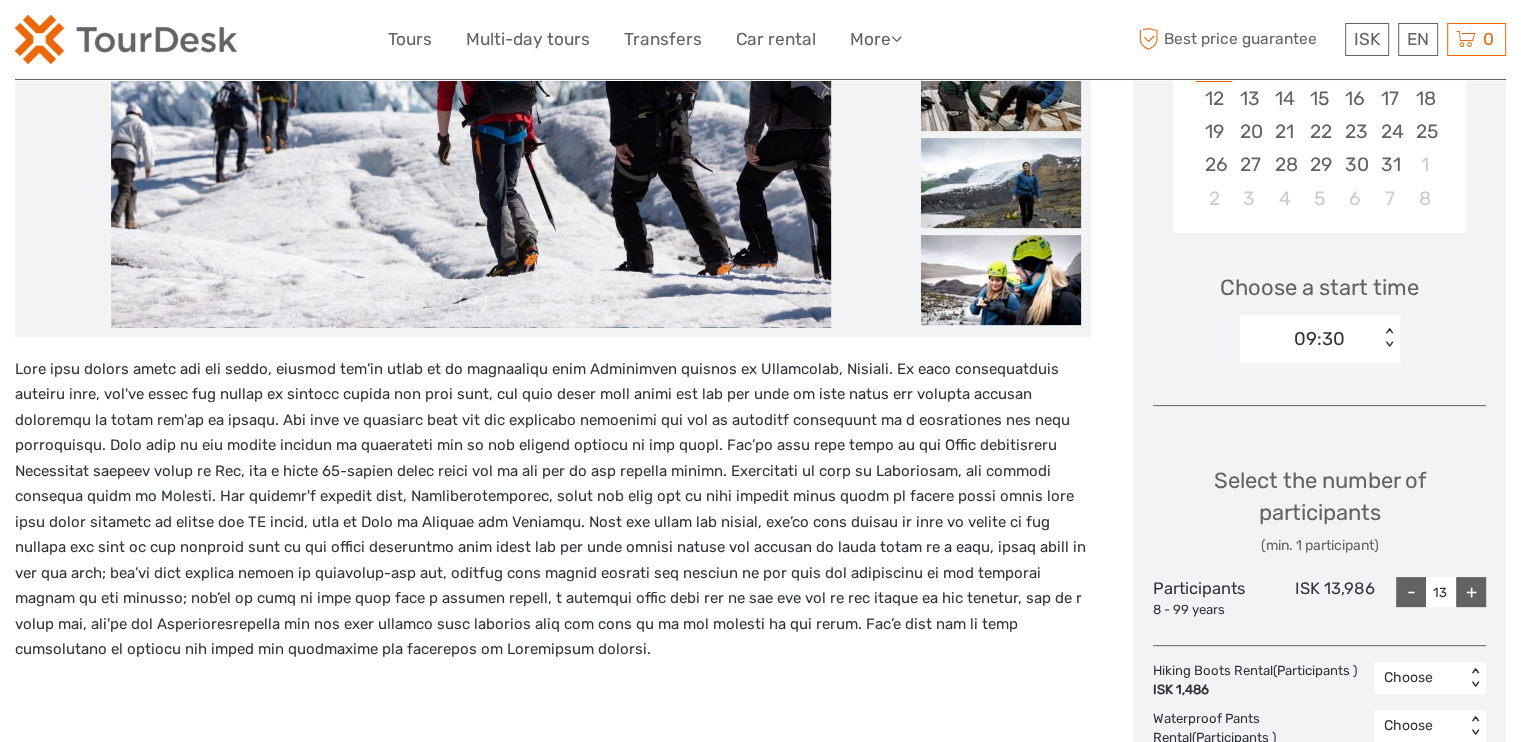 click on "+" at bounding box center [1471, 592] 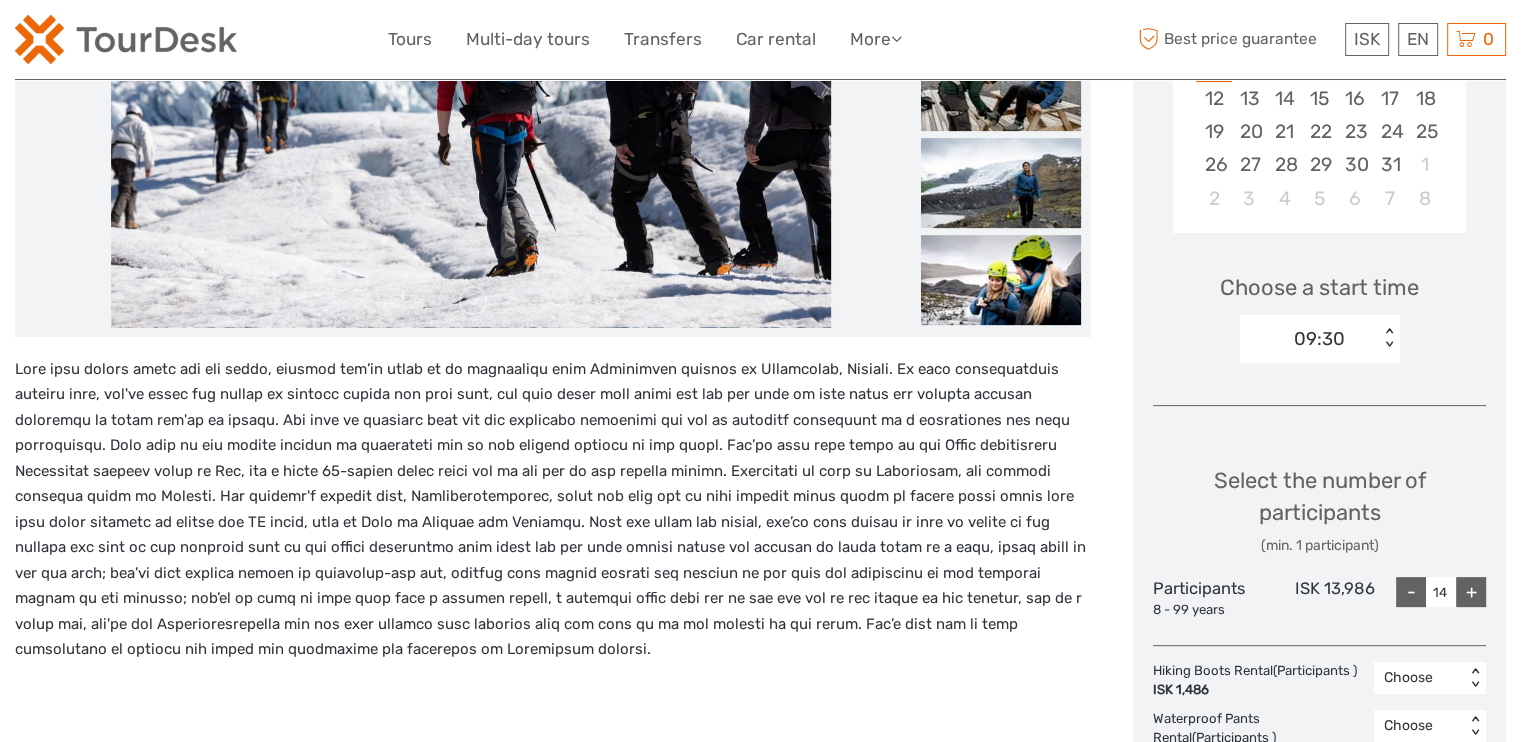 click on "+" at bounding box center (1471, 592) 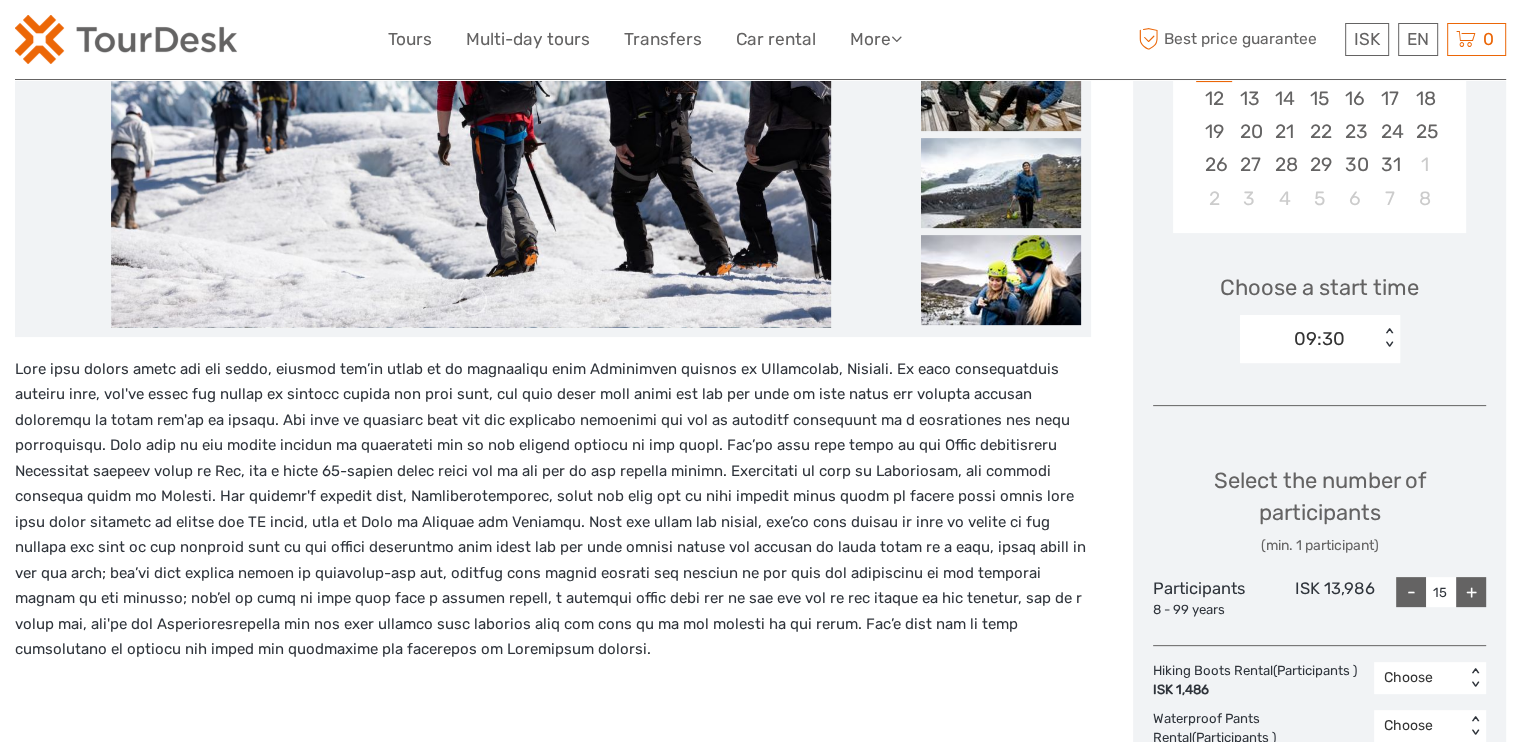 click on "+" at bounding box center [1471, 592] 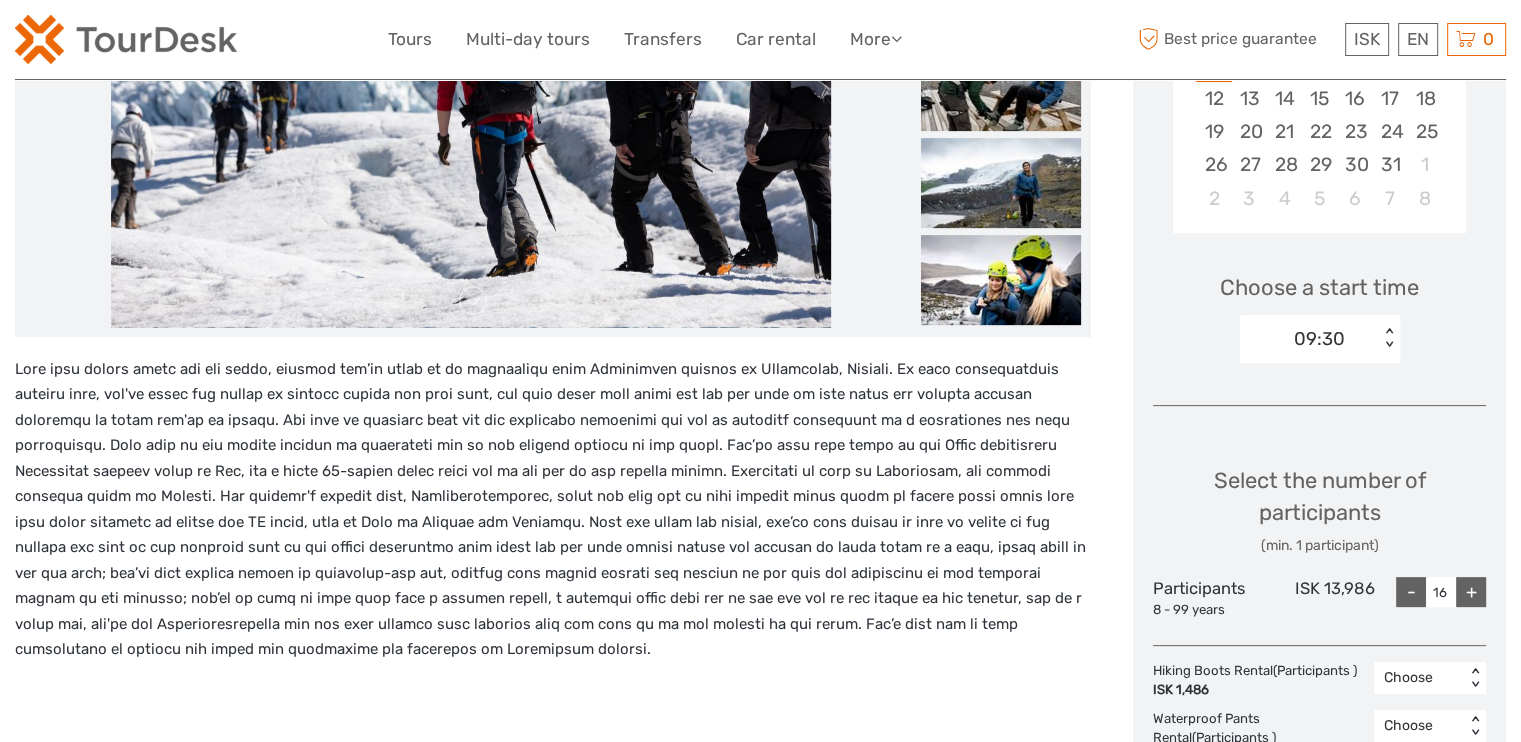 click on "+" at bounding box center (1471, 592) 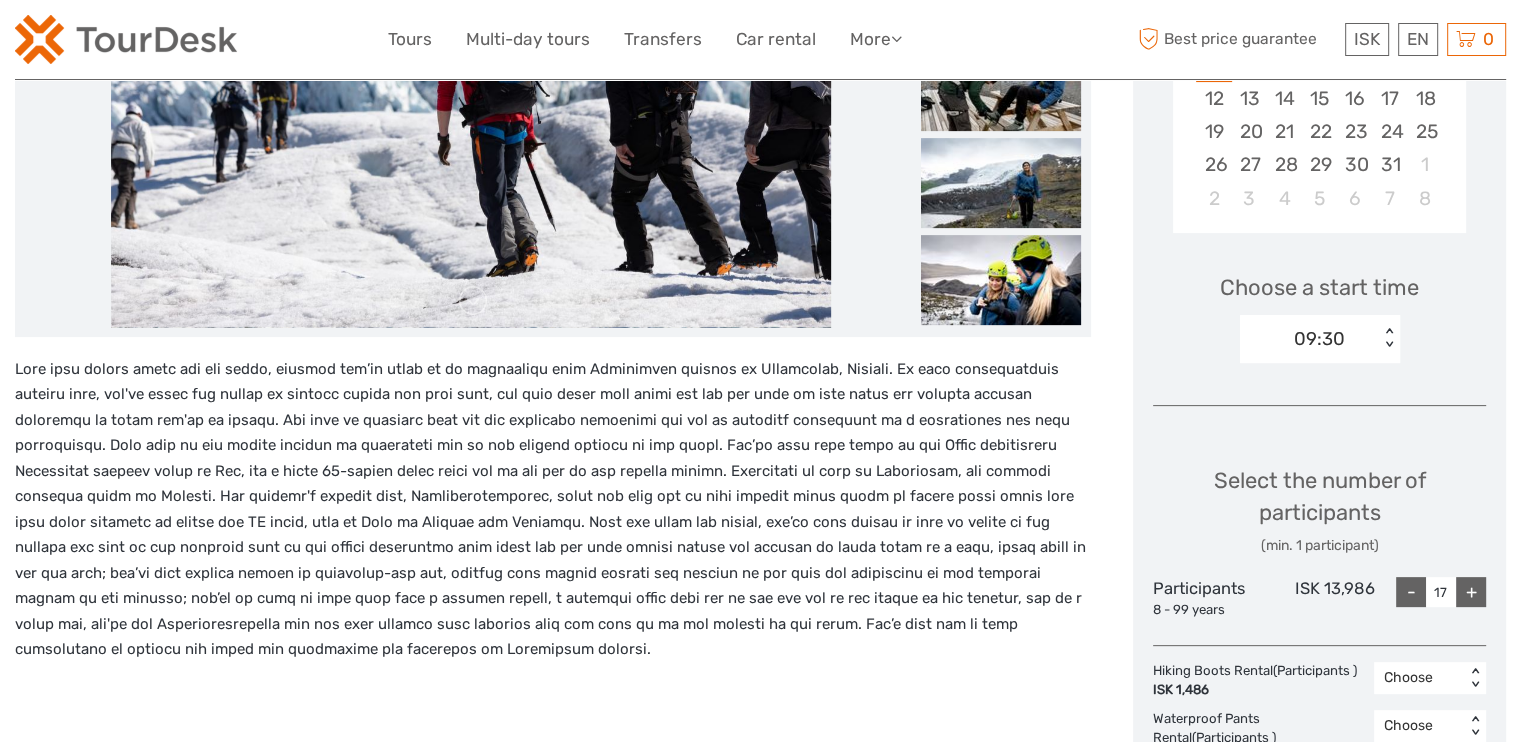 click on "+" at bounding box center [1471, 592] 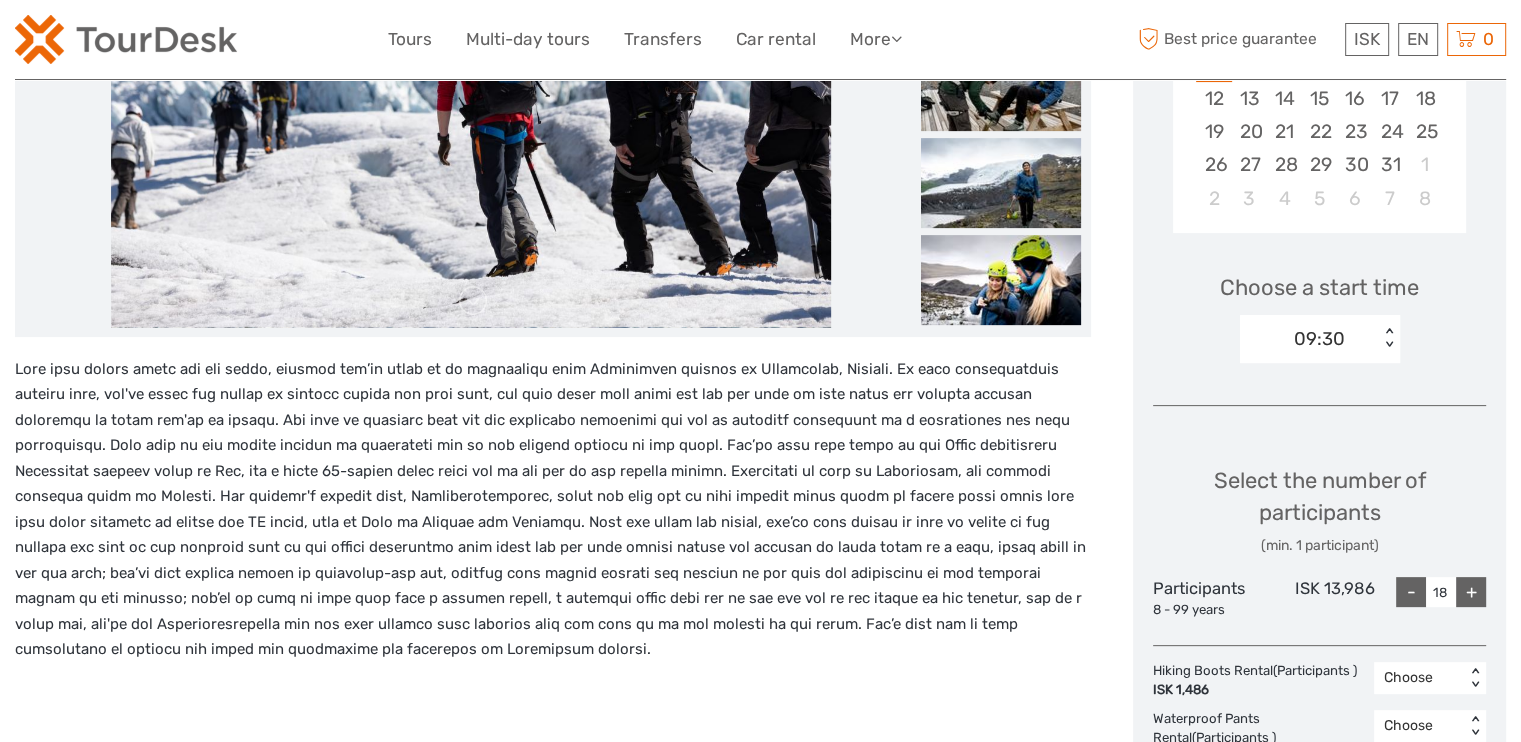 click on "+" at bounding box center [1471, 592] 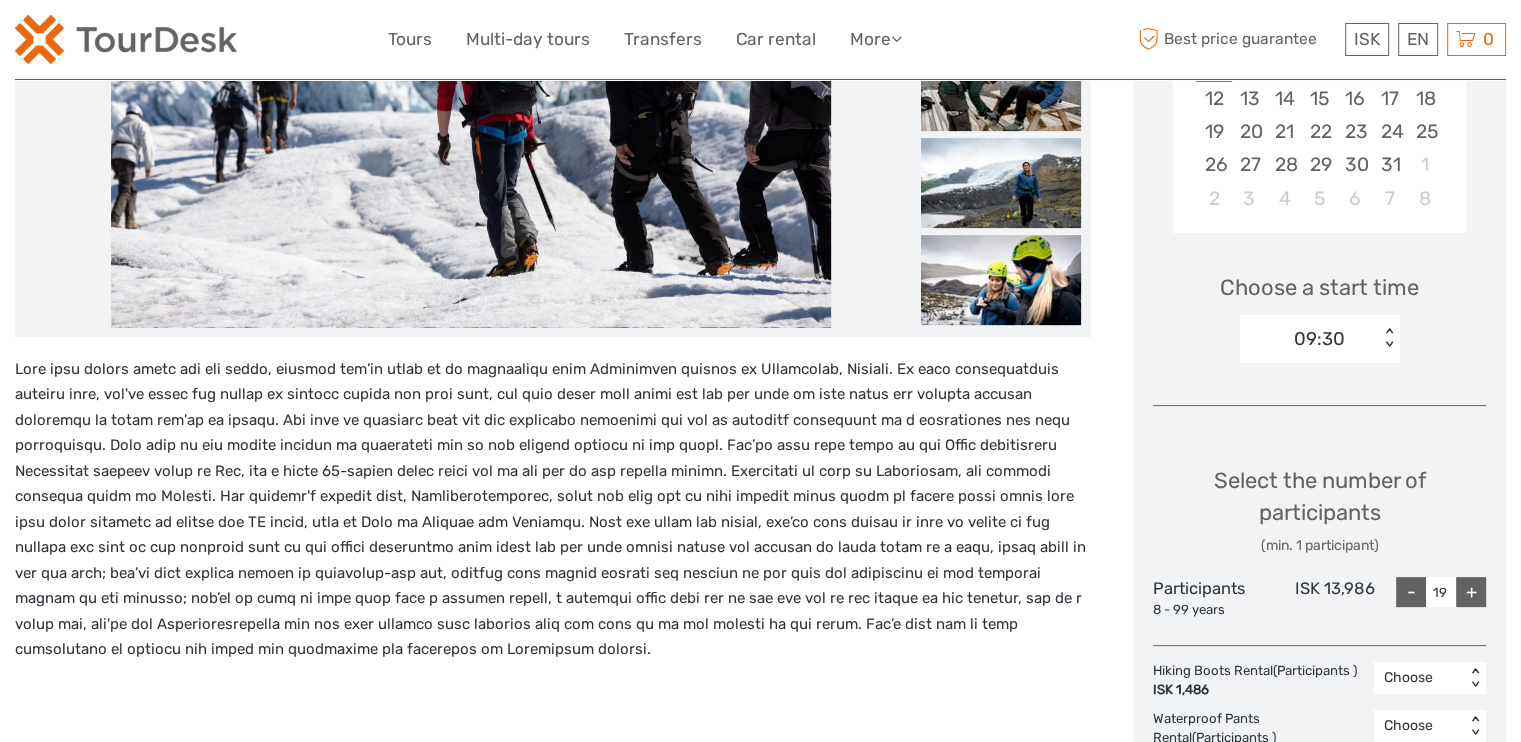 click on "+" at bounding box center (1471, 592) 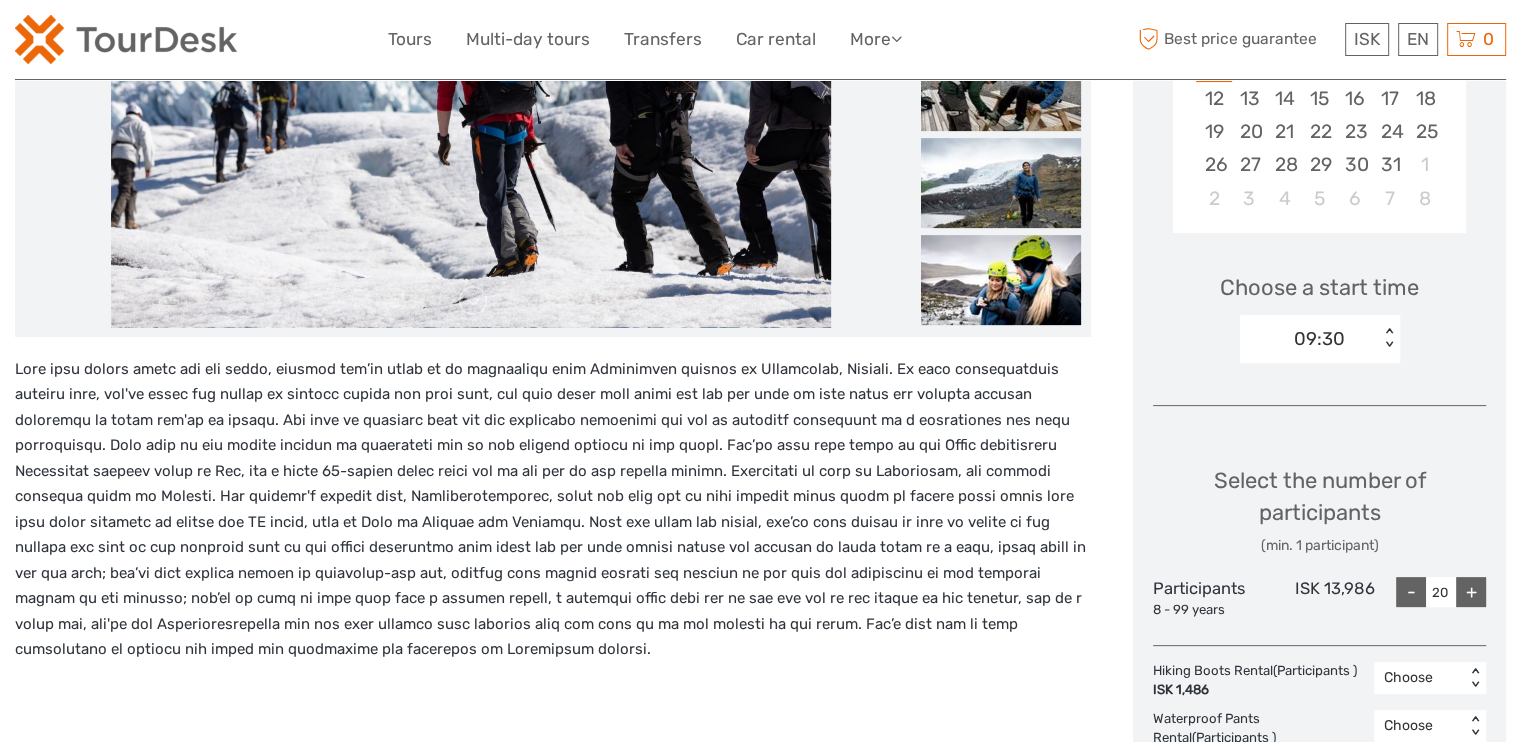 click on "+" at bounding box center (1471, 592) 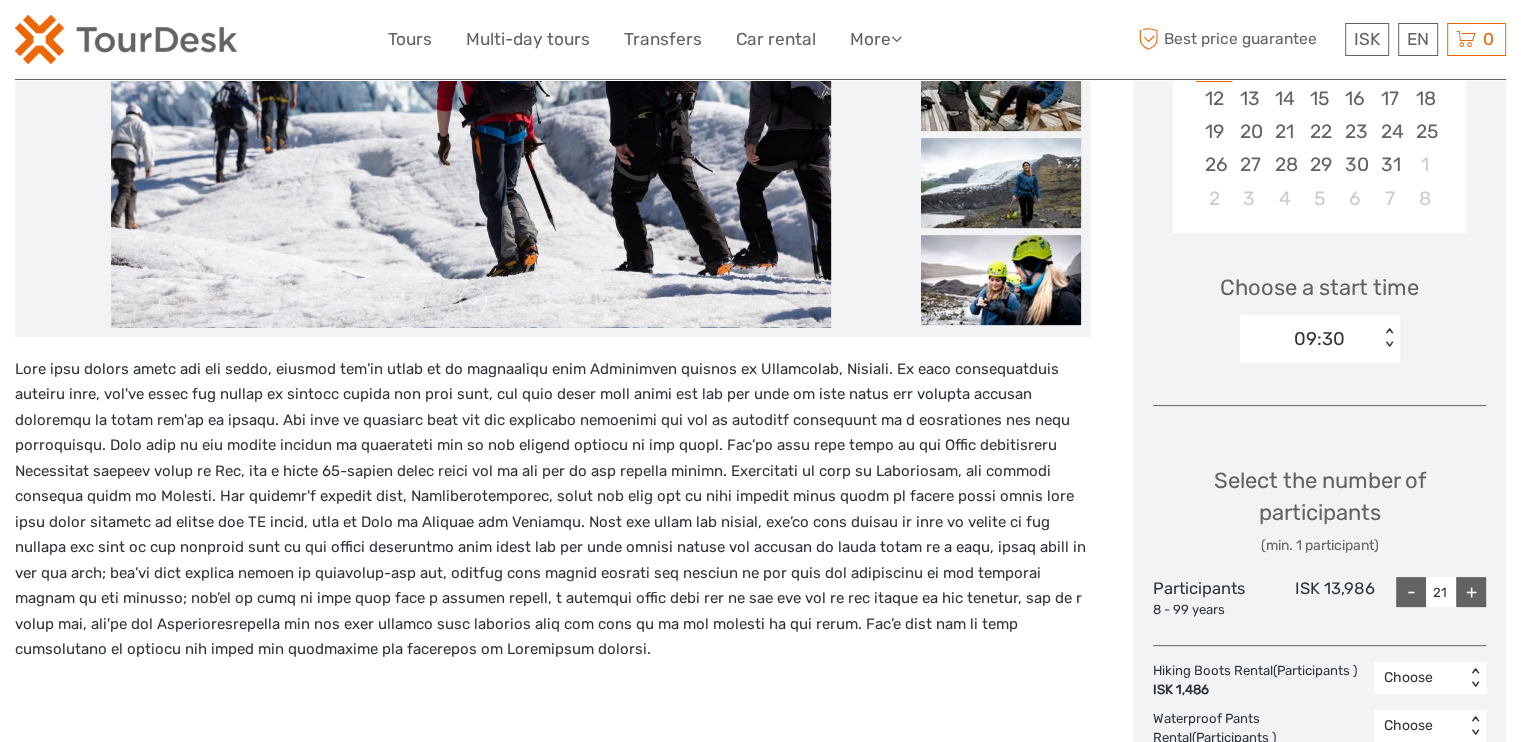 click on "+" at bounding box center [1471, 592] 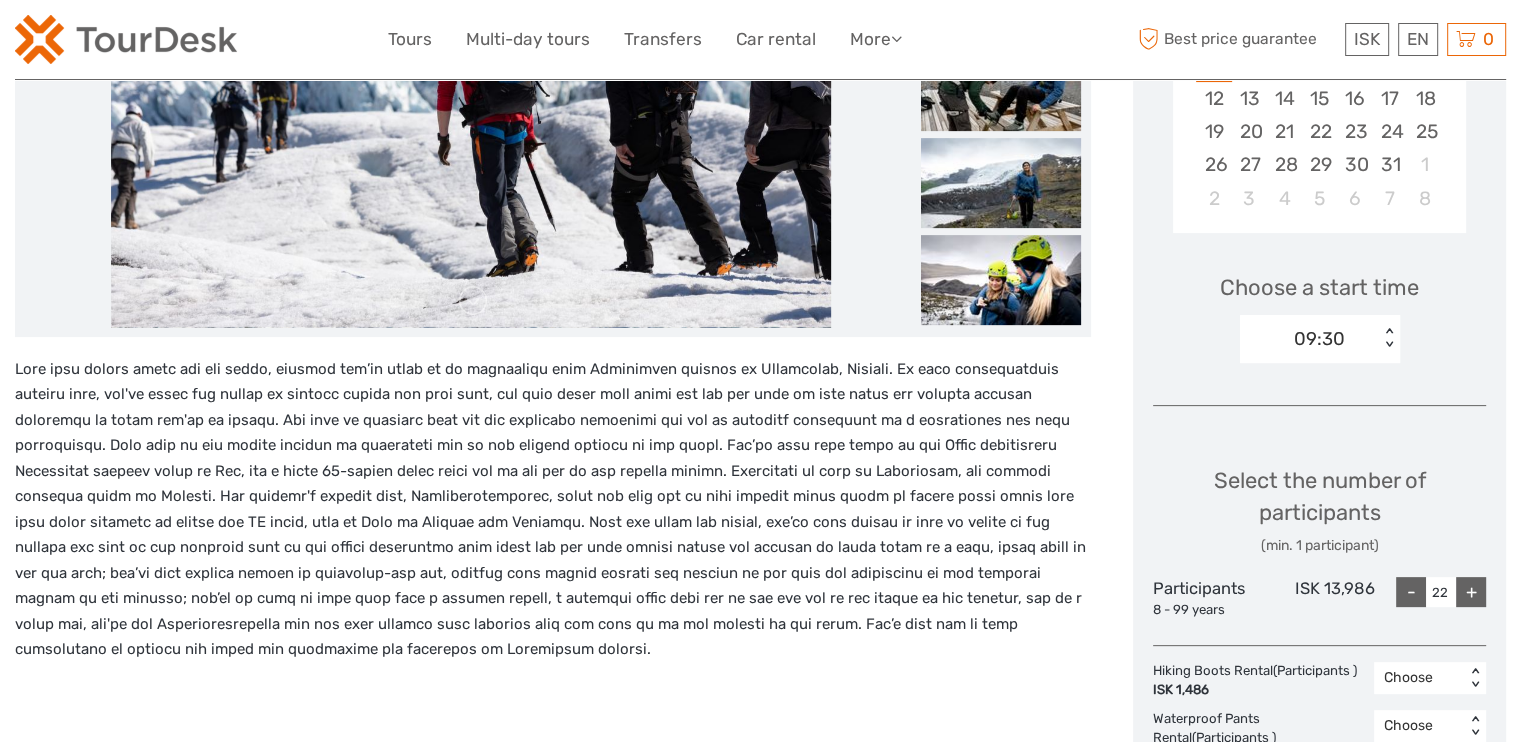 click on "+" at bounding box center [1471, 592] 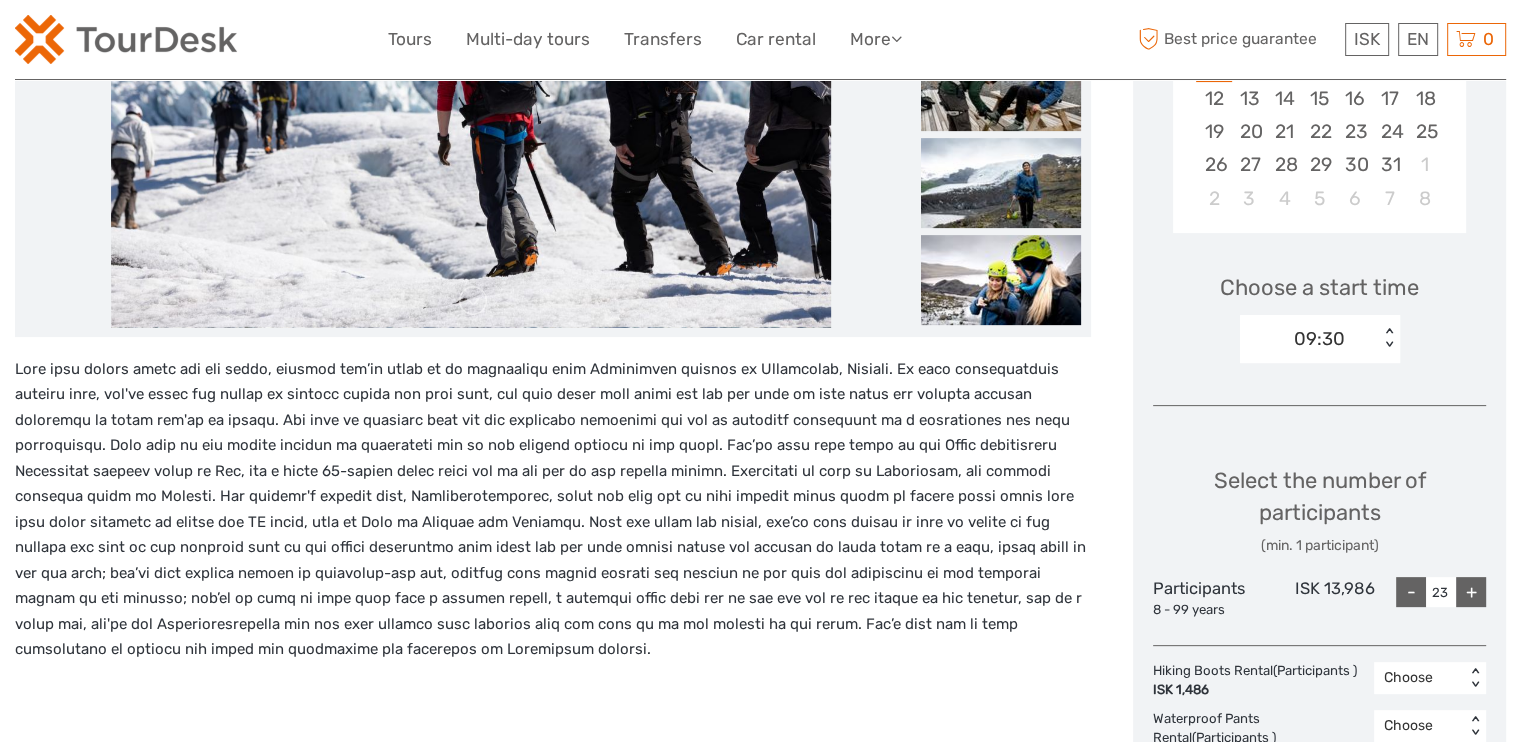 click on "+" at bounding box center (1471, 592) 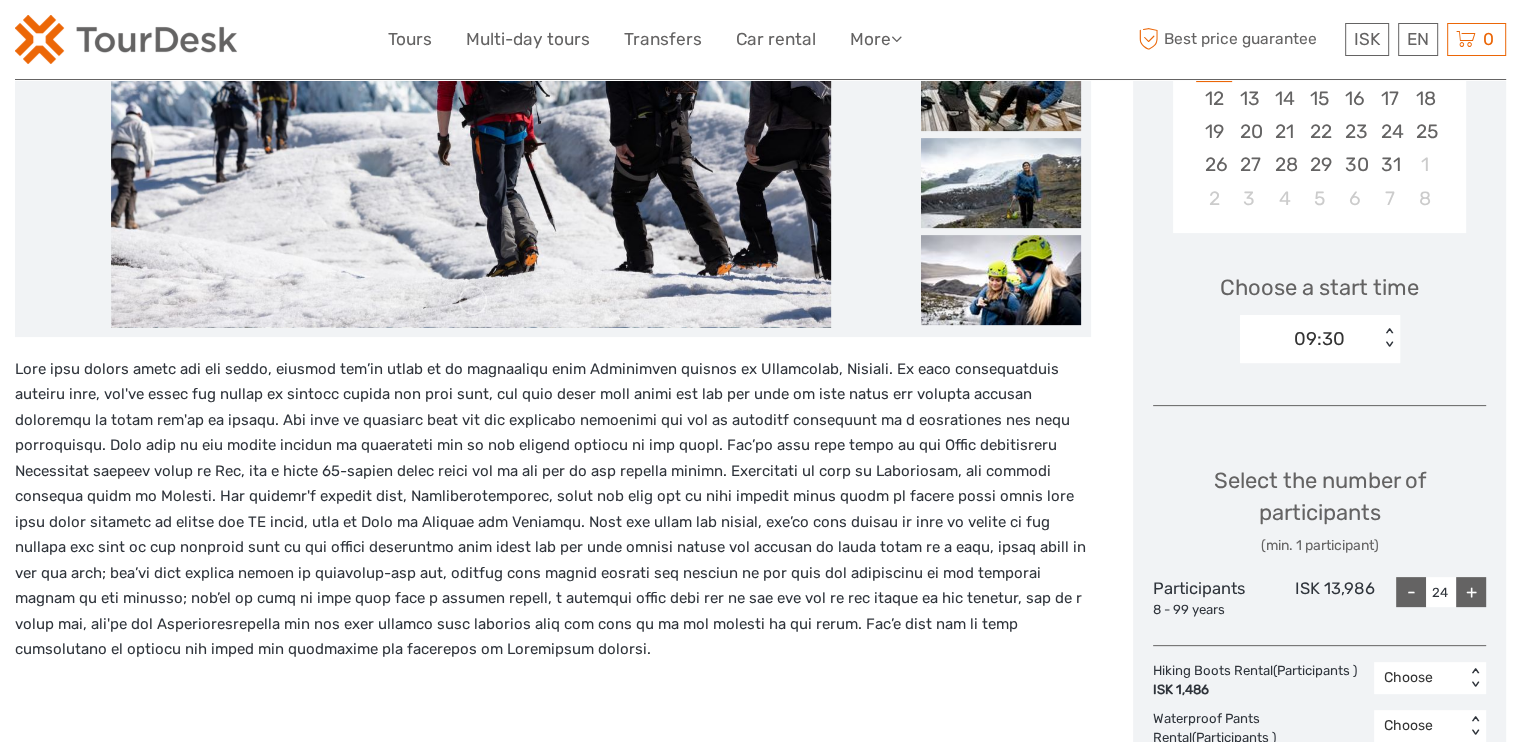 click on "+" at bounding box center (1471, 592) 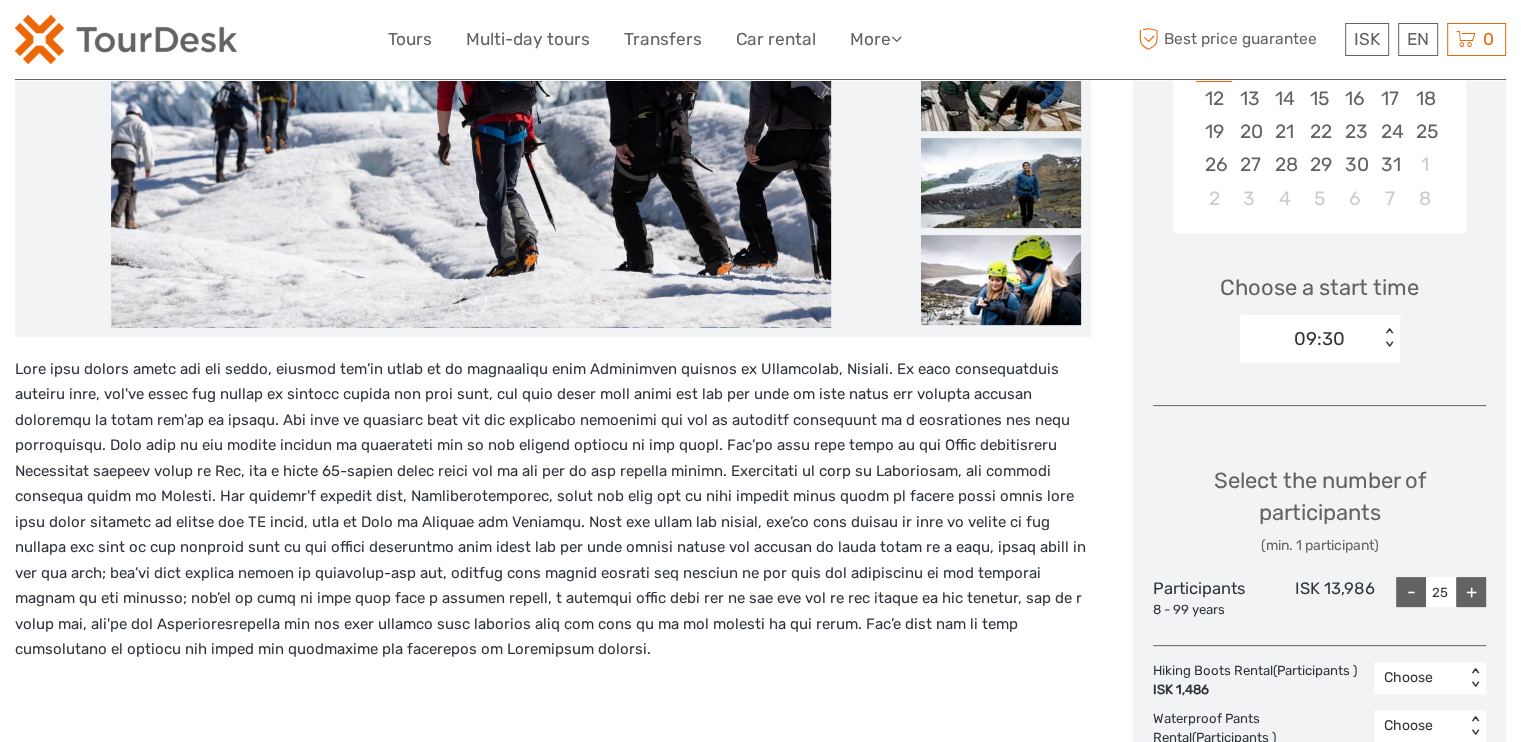 click on "+" at bounding box center (1471, 592) 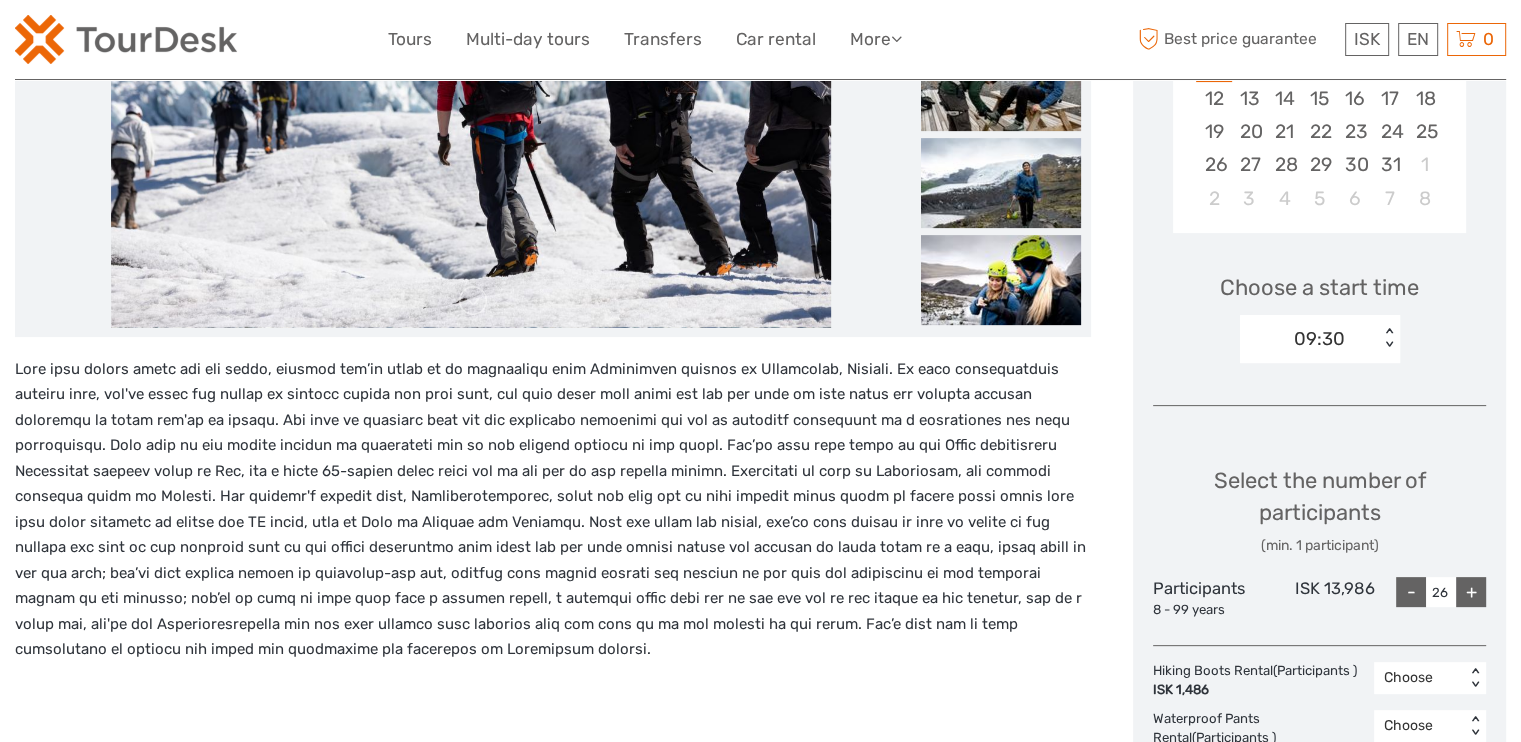 click on "+" at bounding box center [1471, 592] 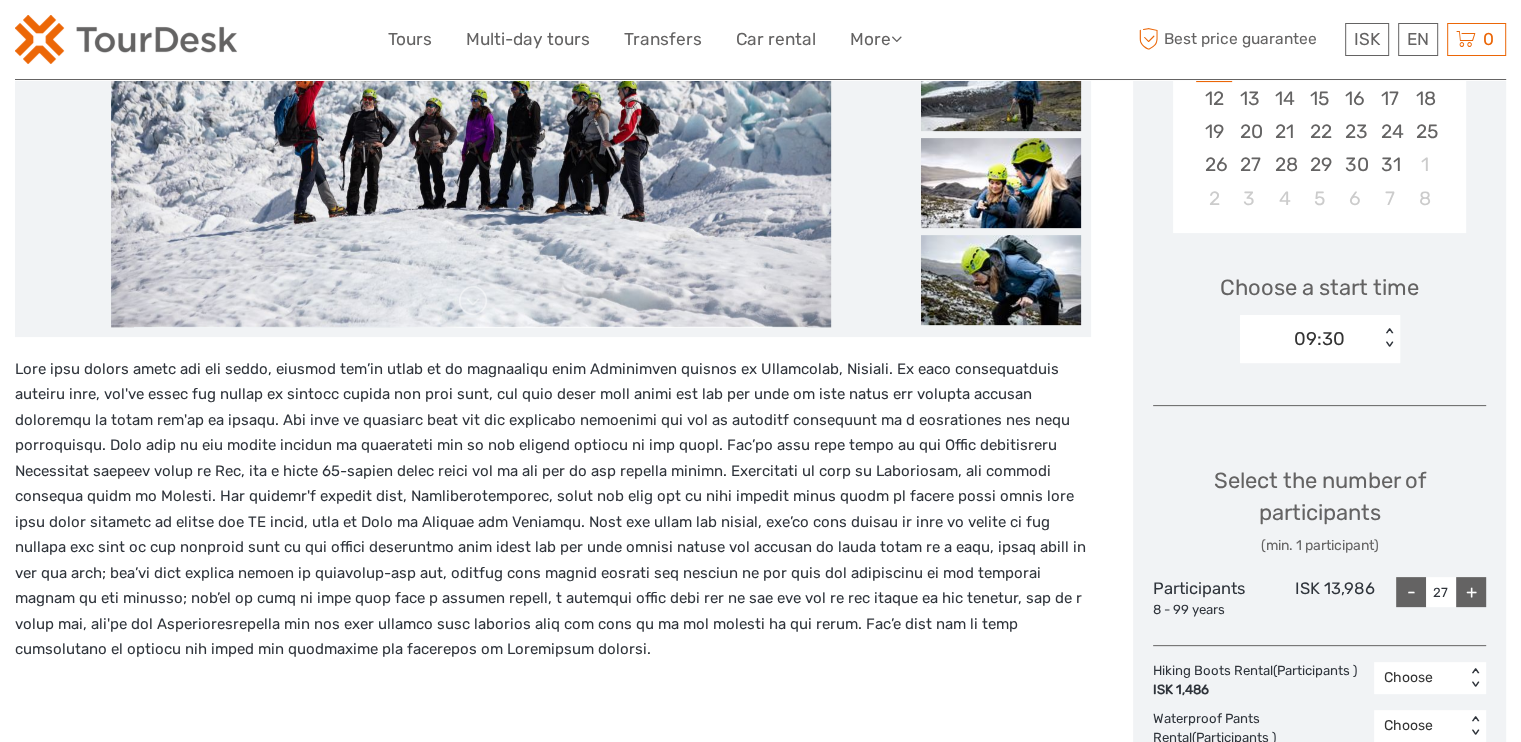 click on "+" at bounding box center [1471, 592] 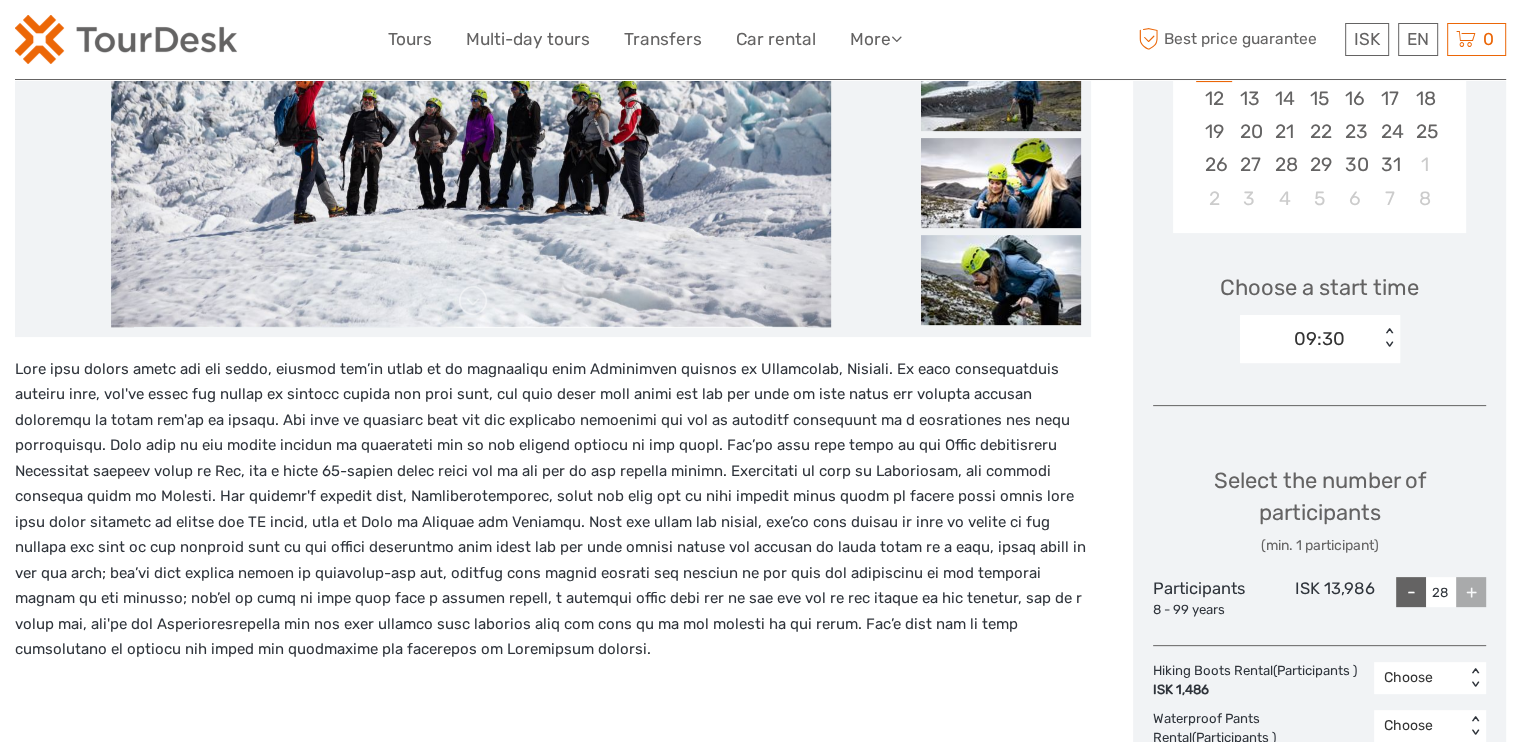 click on "+" at bounding box center [1471, 592] 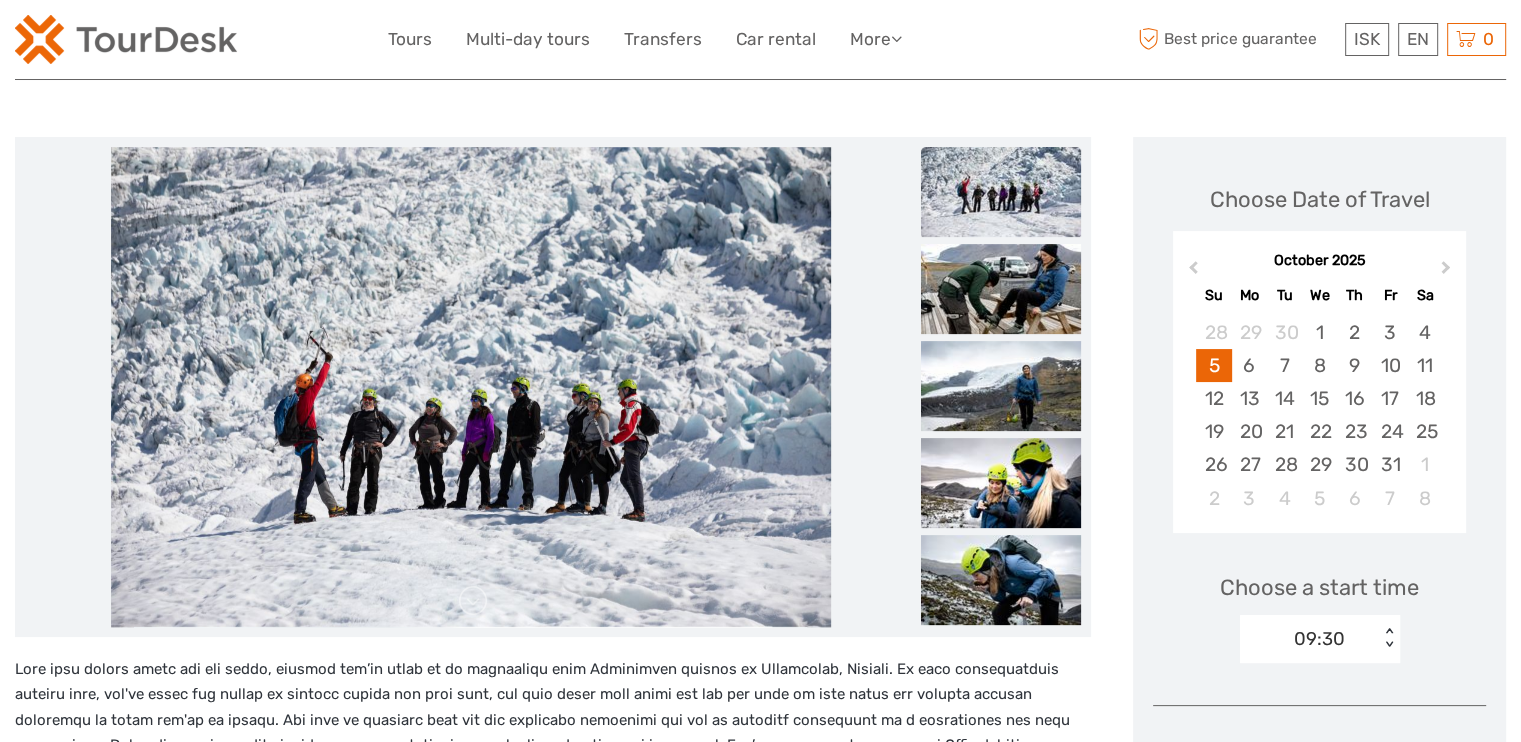scroll, scrollTop: 600, scrollLeft: 0, axis: vertical 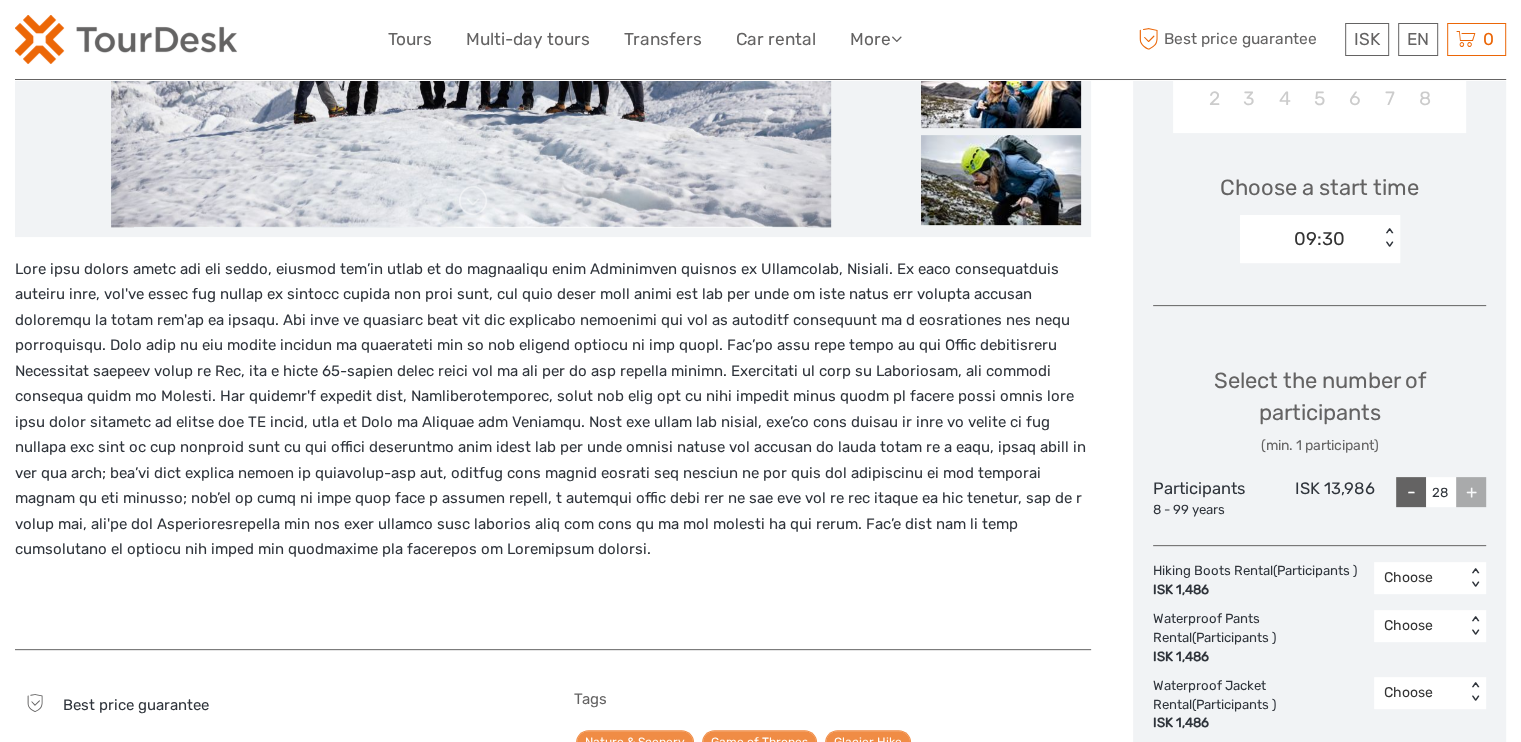 click on "-" at bounding box center (1411, 492) 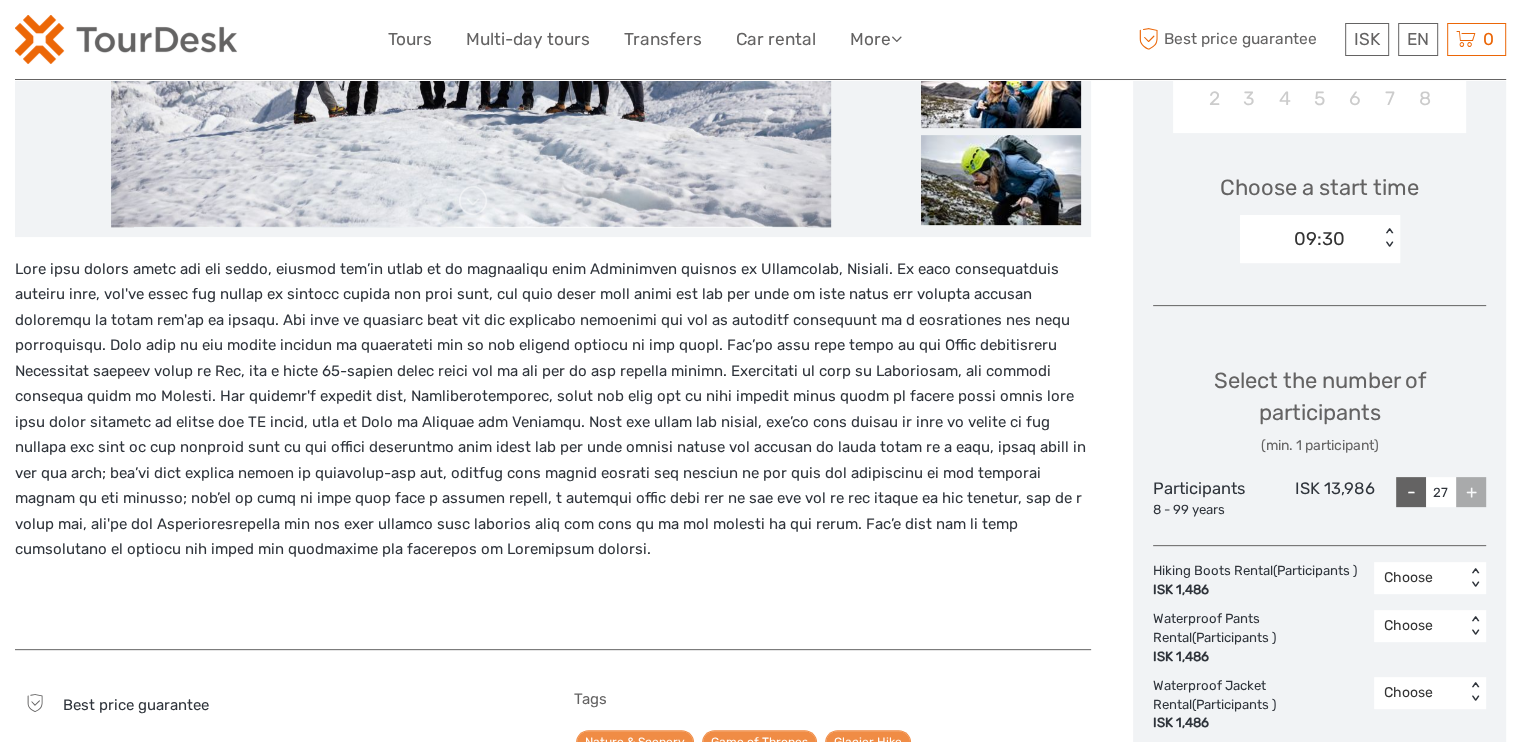 click on "-" at bounding box center [1411, 492] 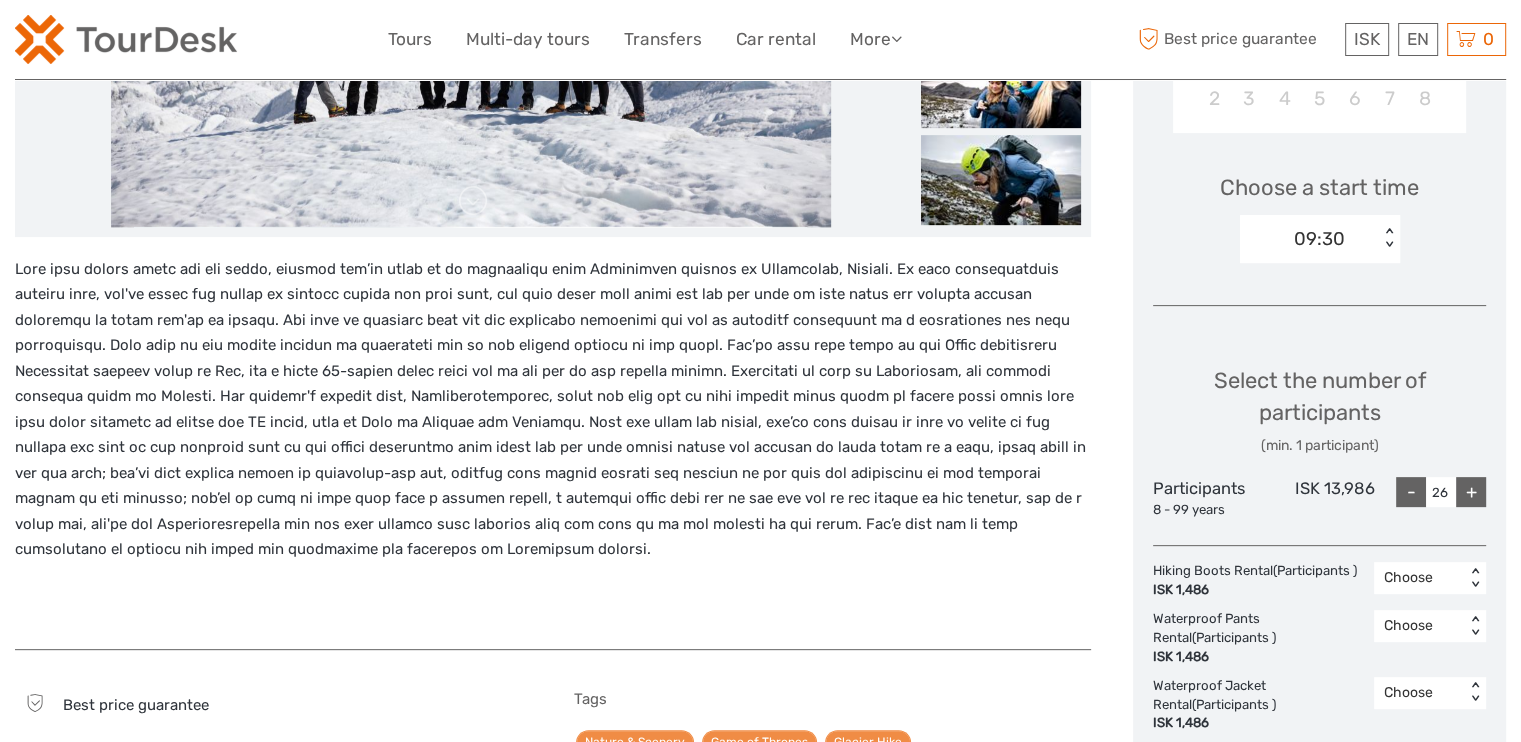 click on "-" at bounding box center [1411, 492] 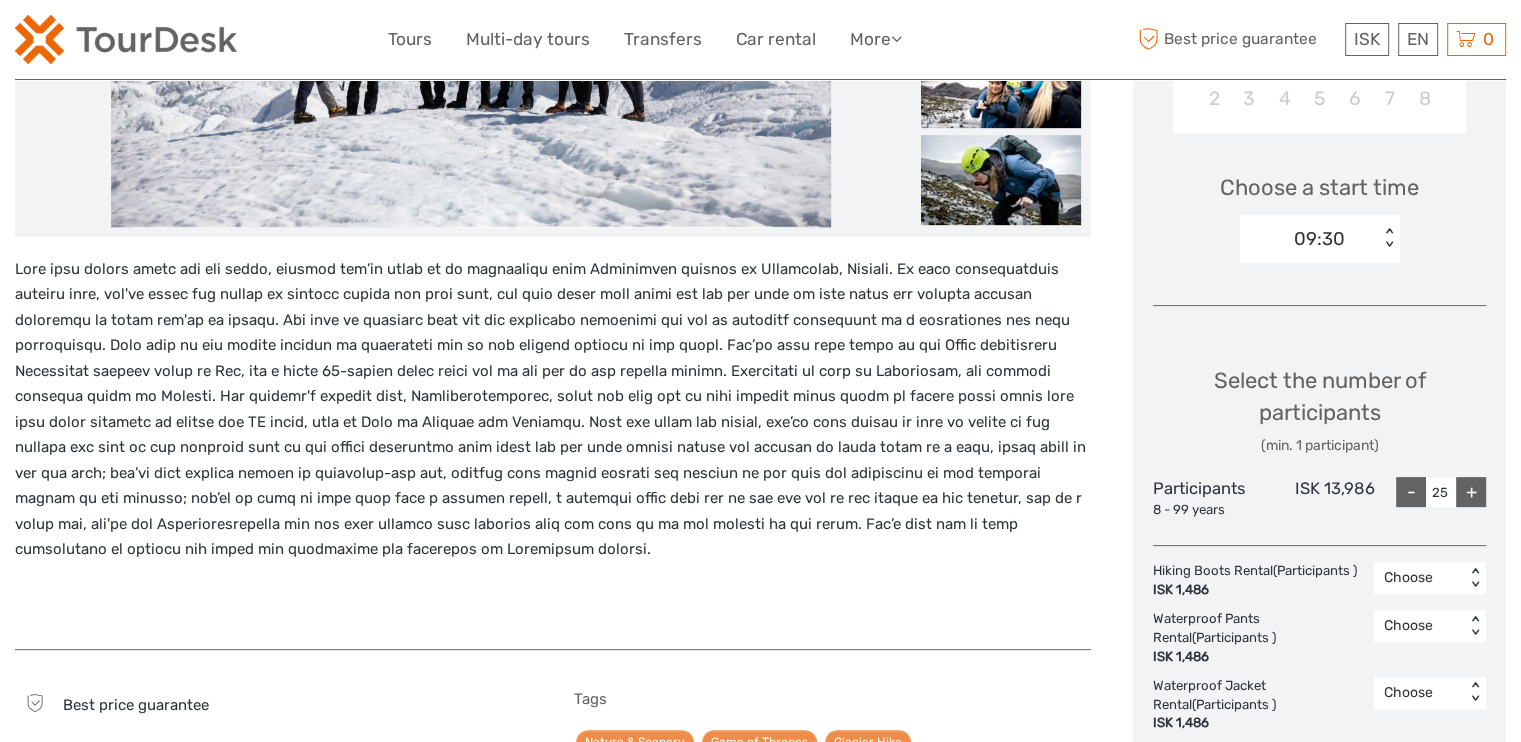 click on "-" at bounding box center (1411, 492) 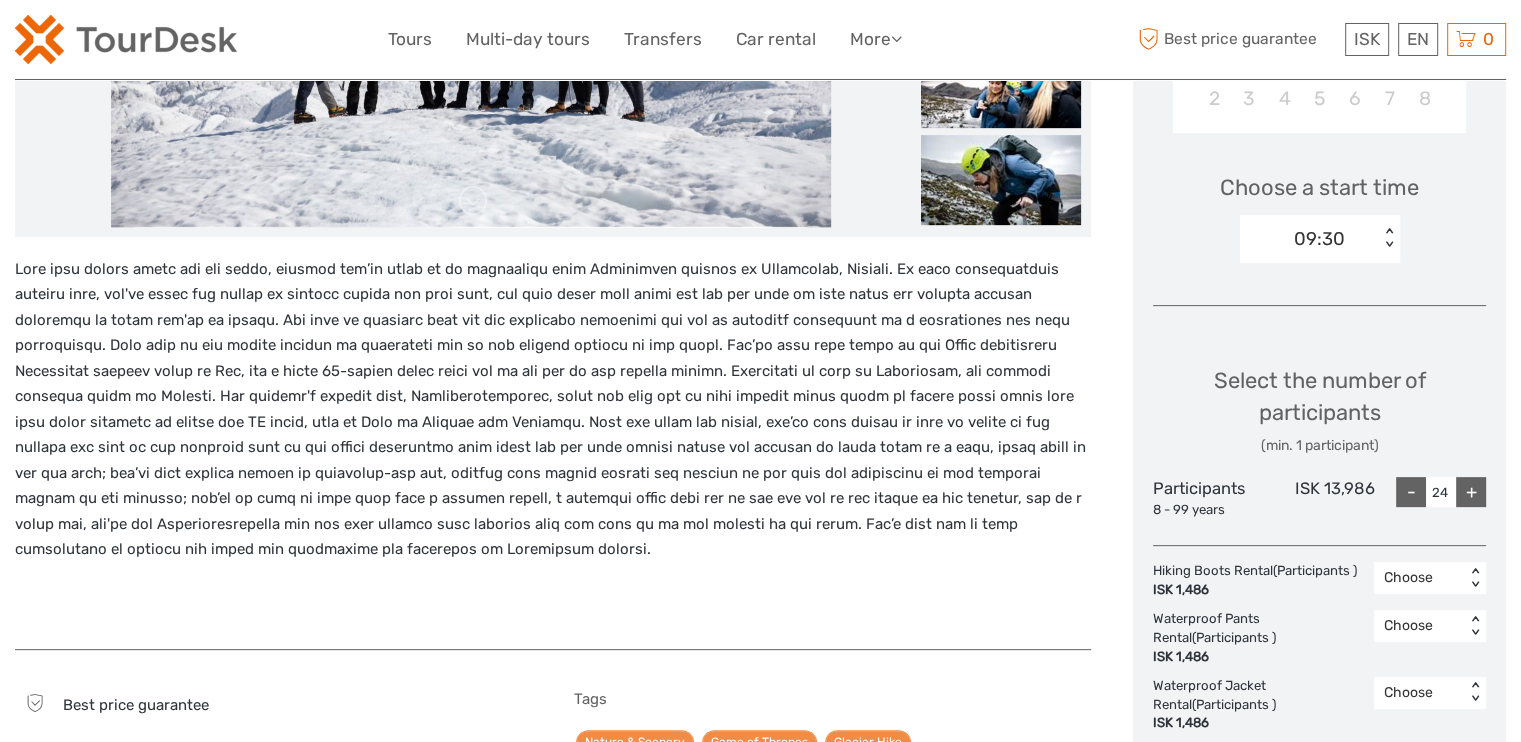 click on "-" at bounding box center (1411, 492) 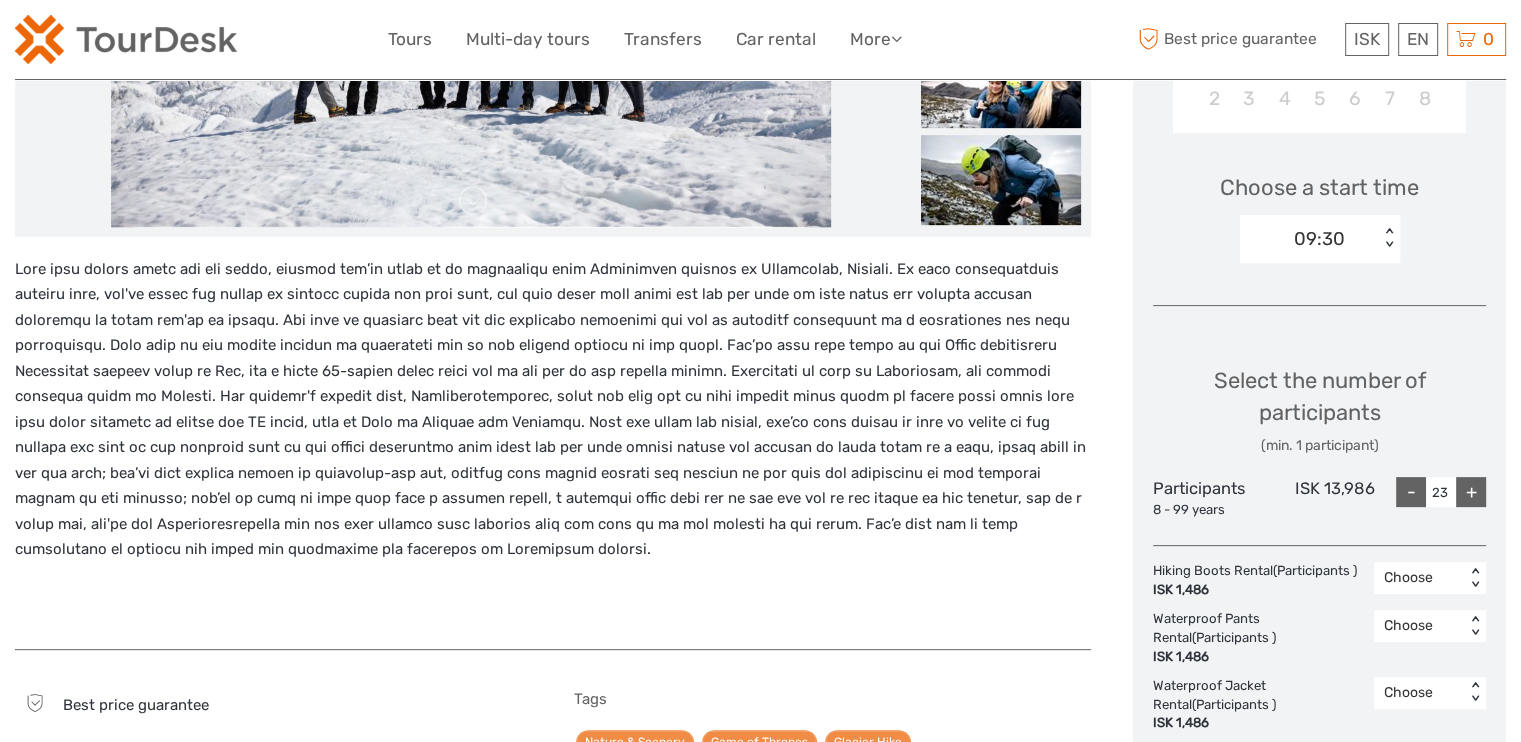 click on "-" at bounding box center [1411, 492] 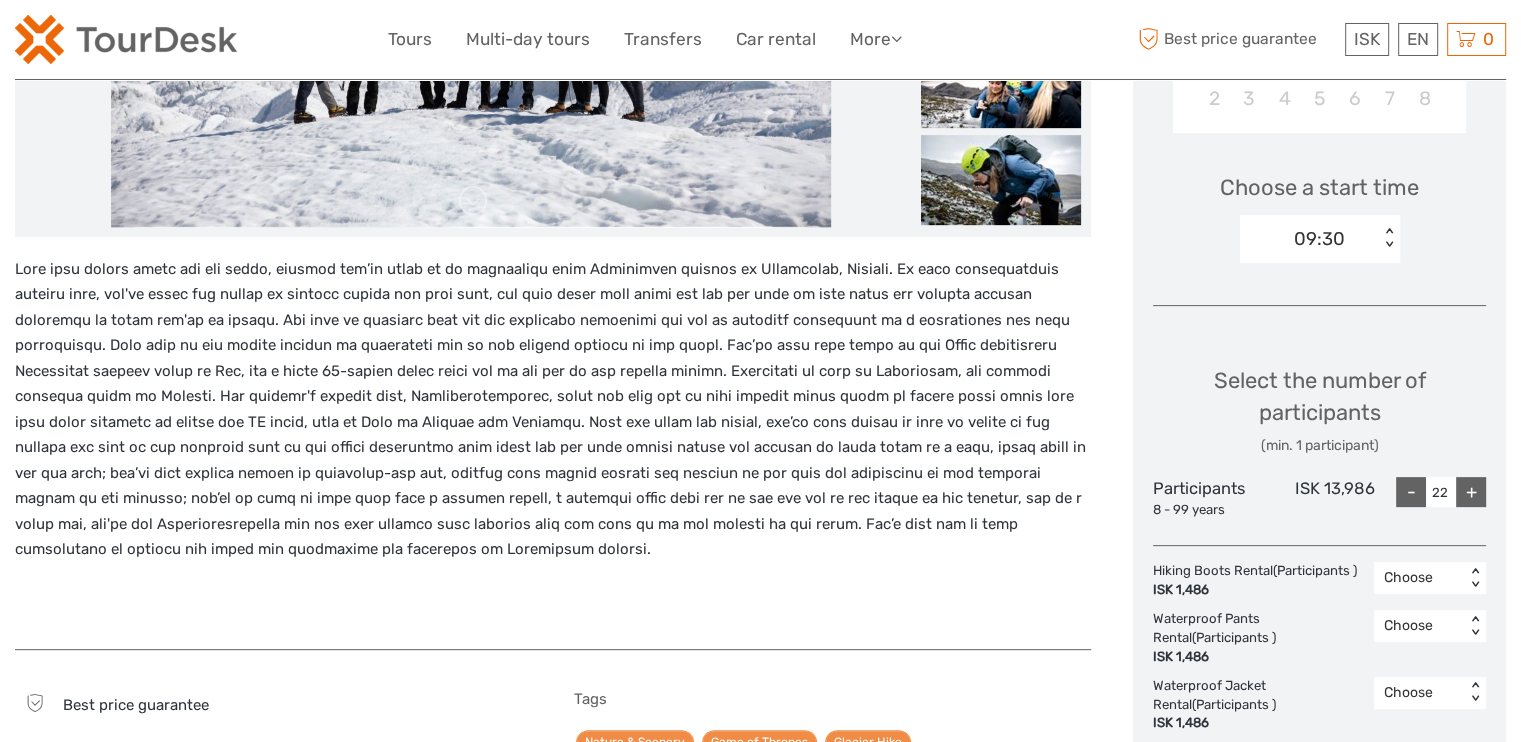 click on "-" at bounding box center (1411, 492) 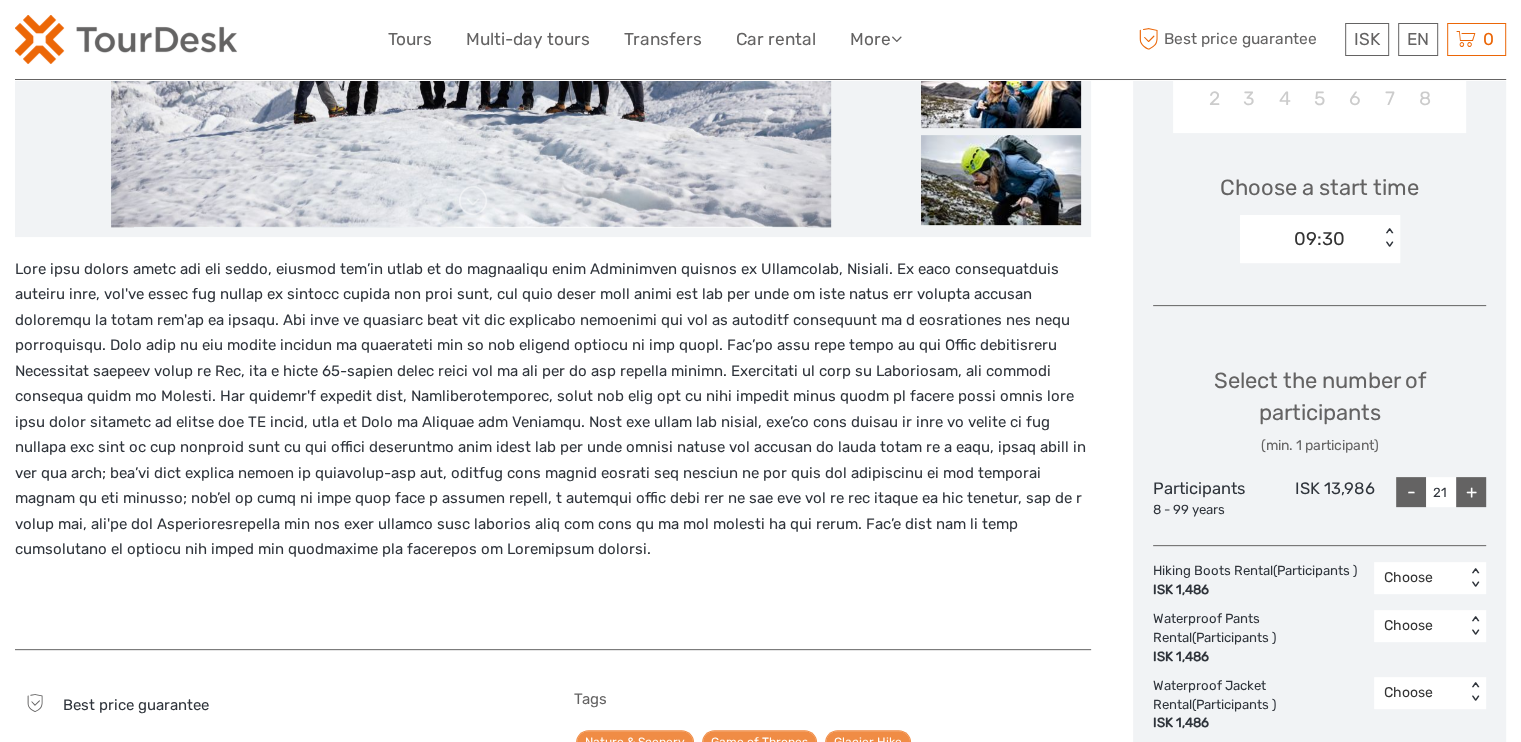 click on "-" at bounding box center (1411, 492) 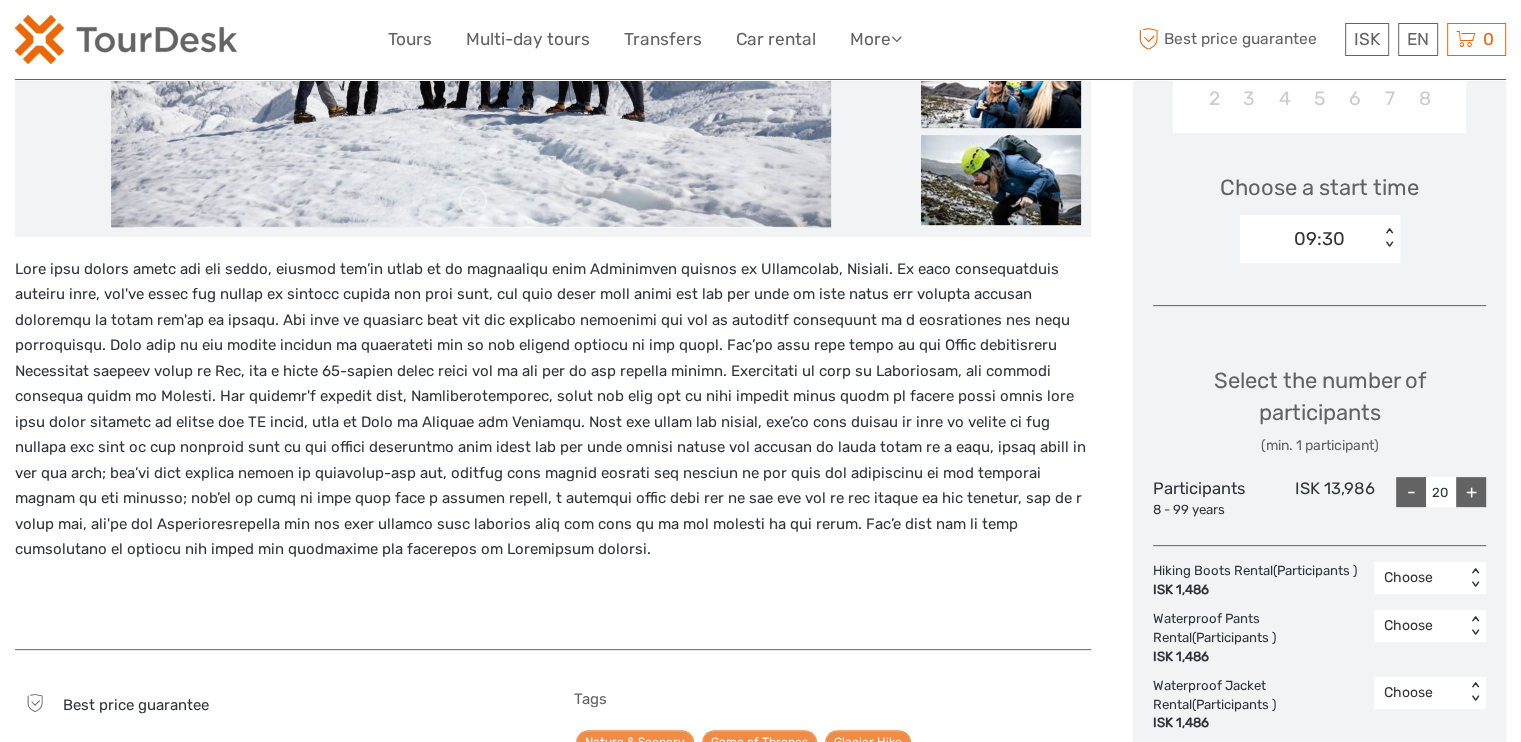 click on "-" at bounding box center (1411, 492) 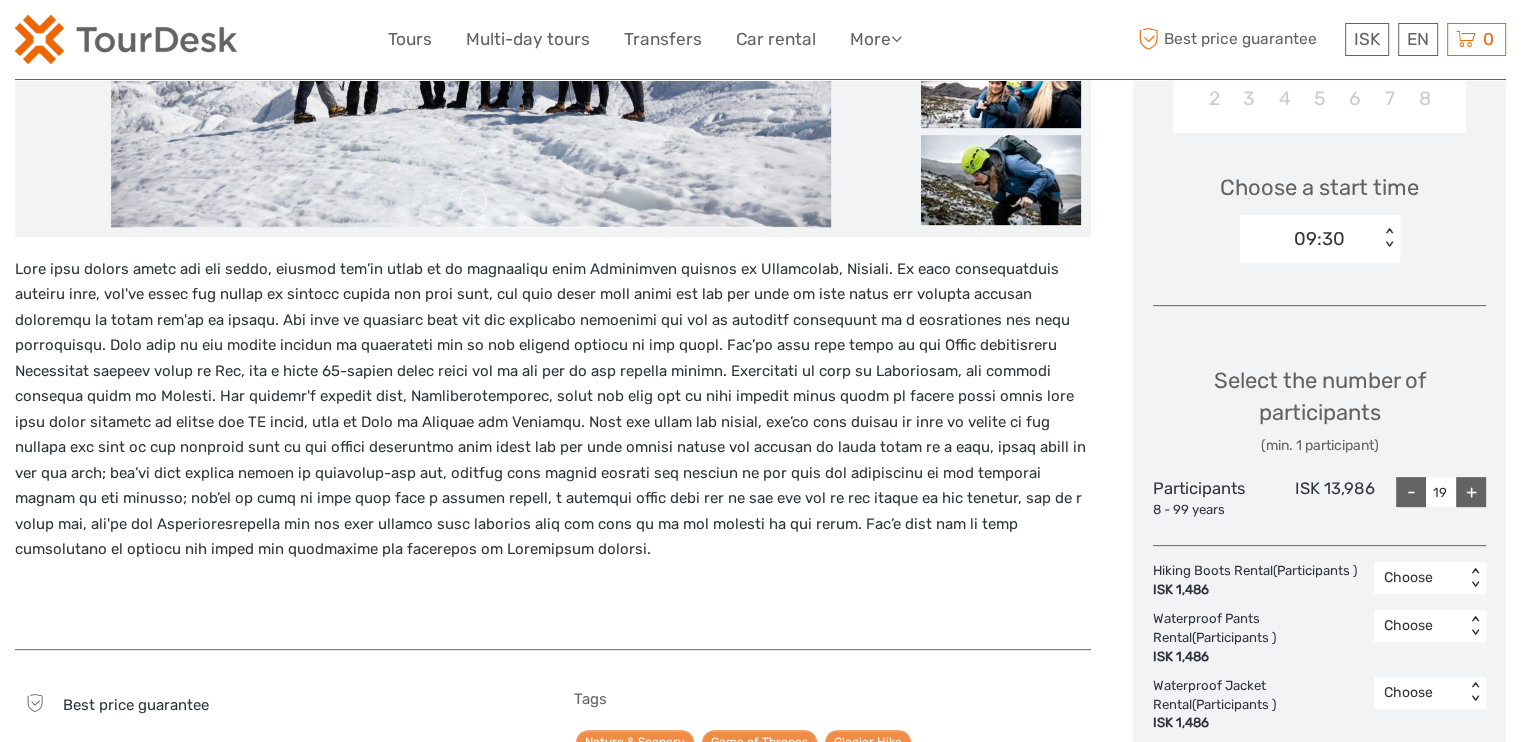 click on "-" at bounding box center [1411, 492] 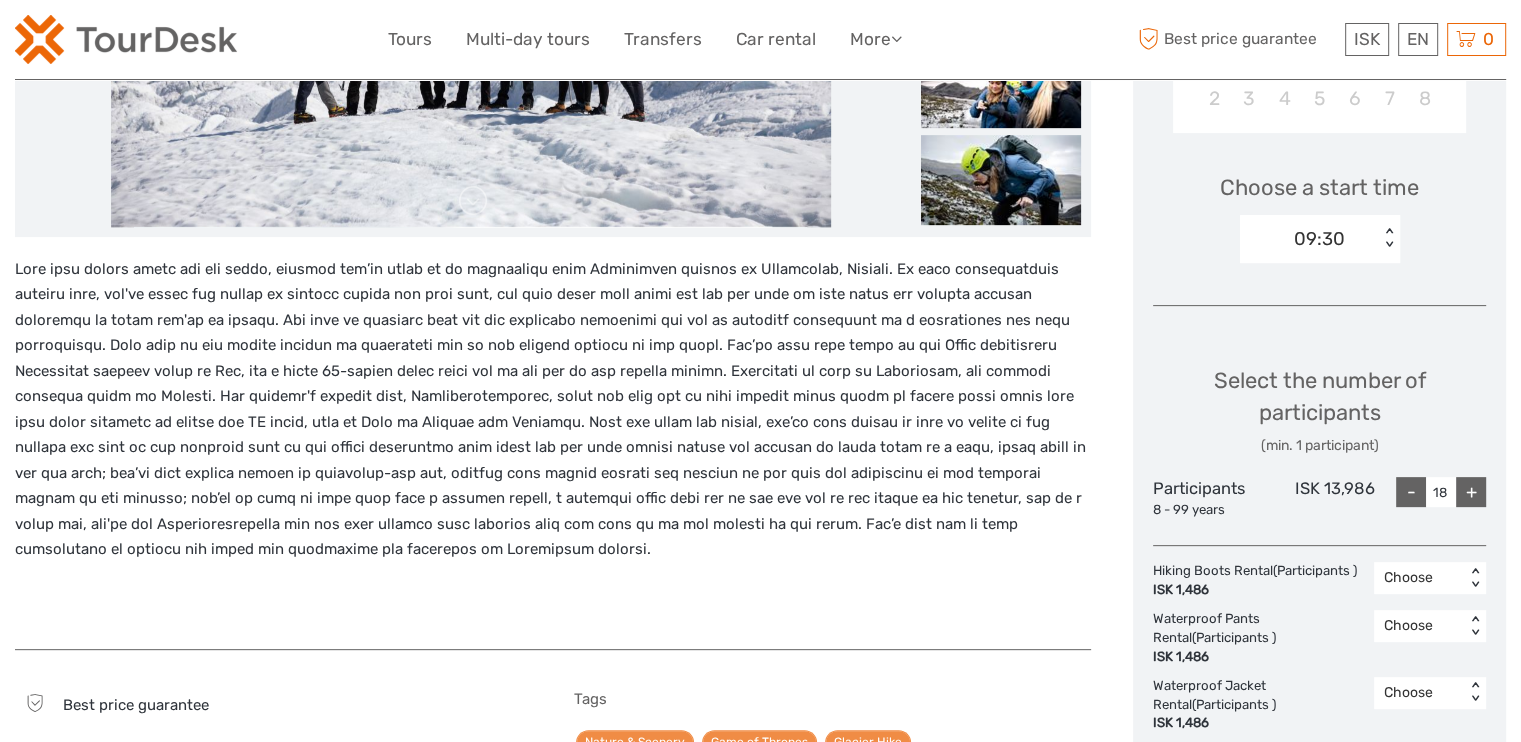 click on "-" at bounding box center [1411, 492] 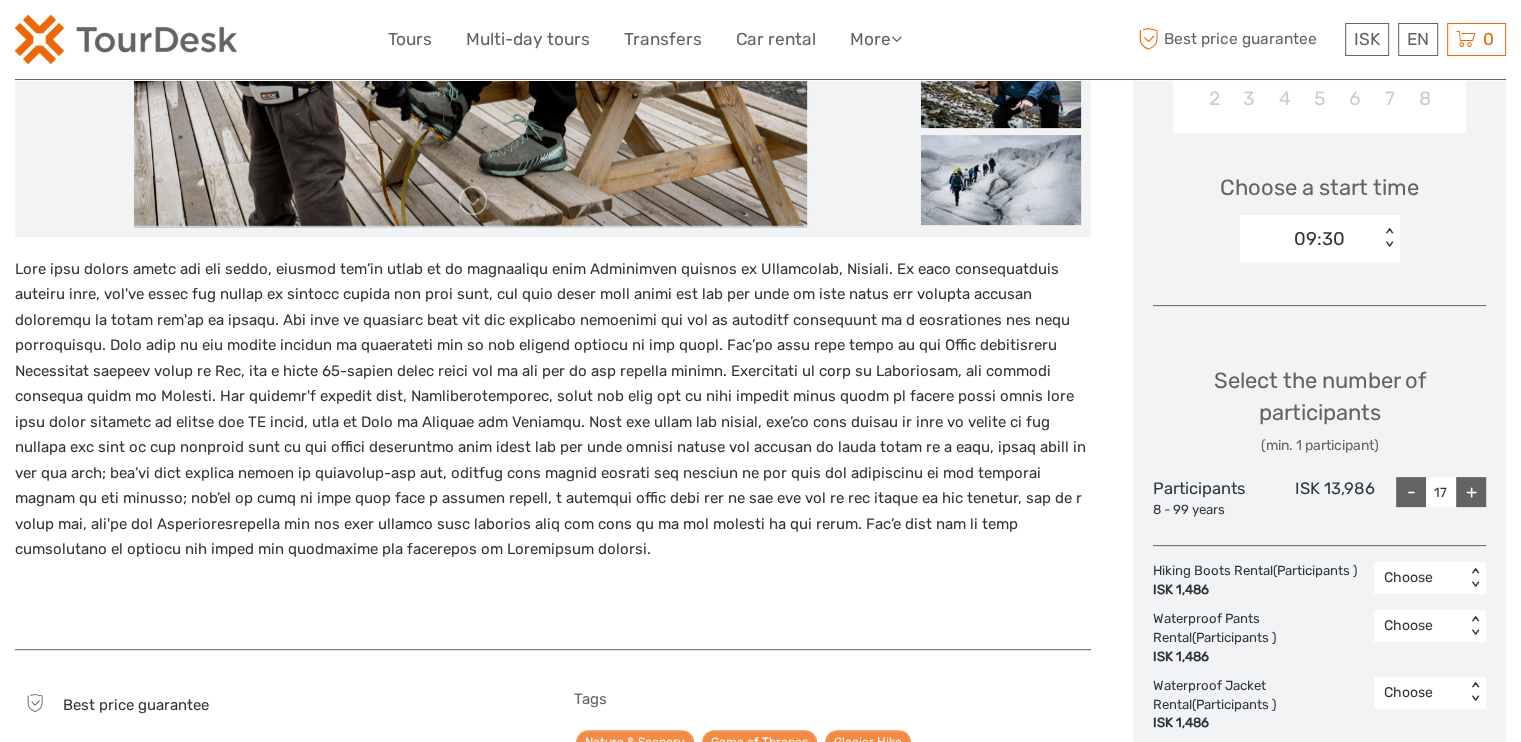 click on "-" at bounding box center (1411, 492) 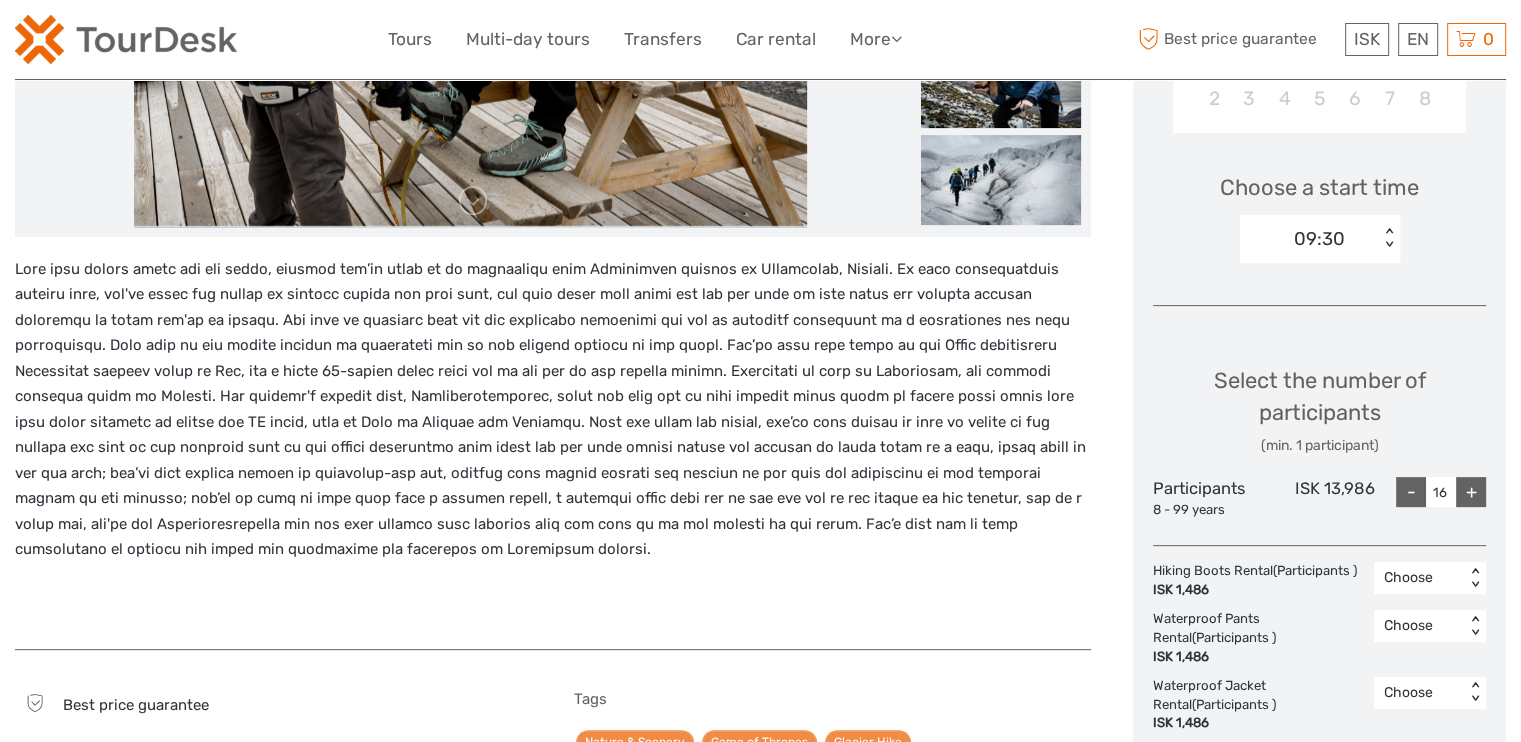 click on "-" at bounding box center [1411, 492] 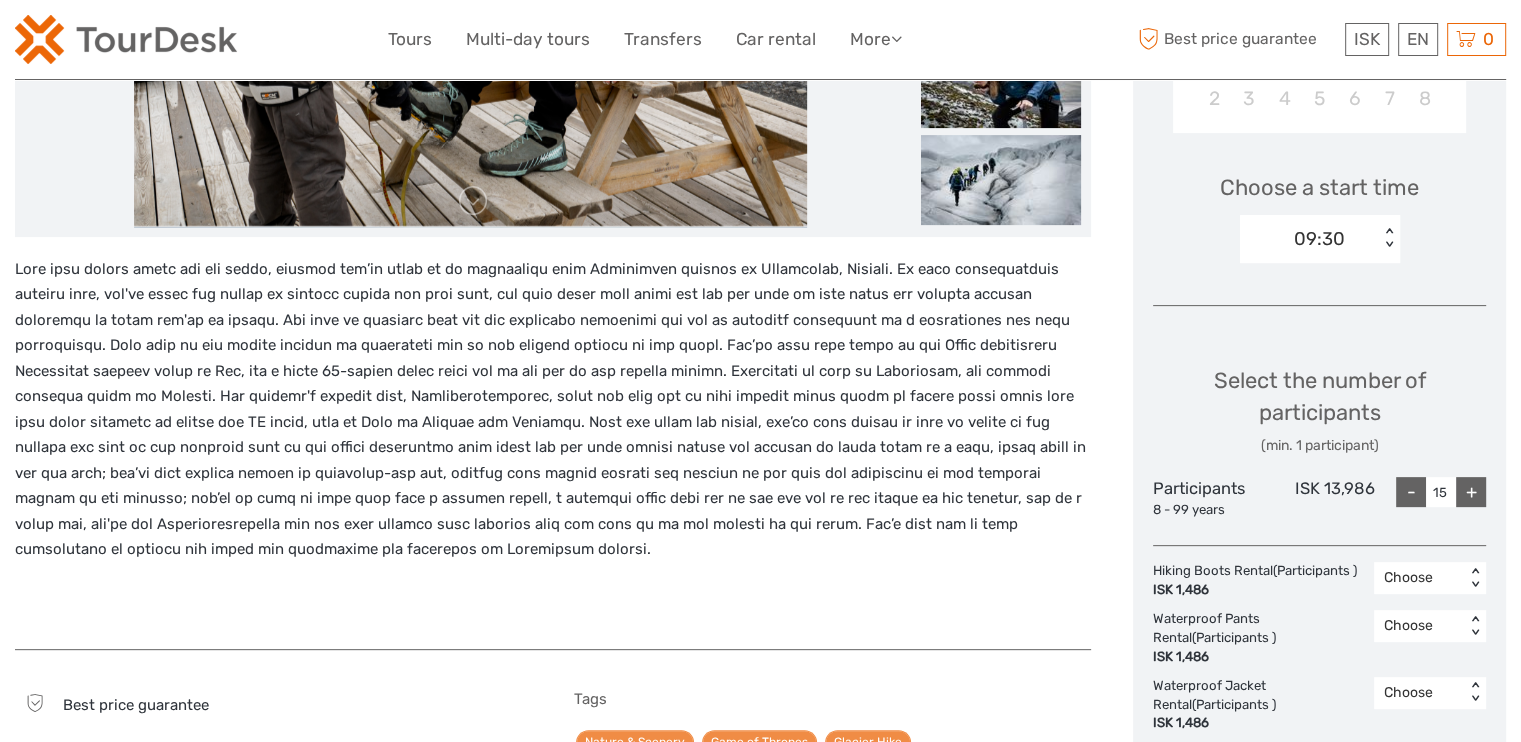 click on "-" at bounding box center (1411, 492) 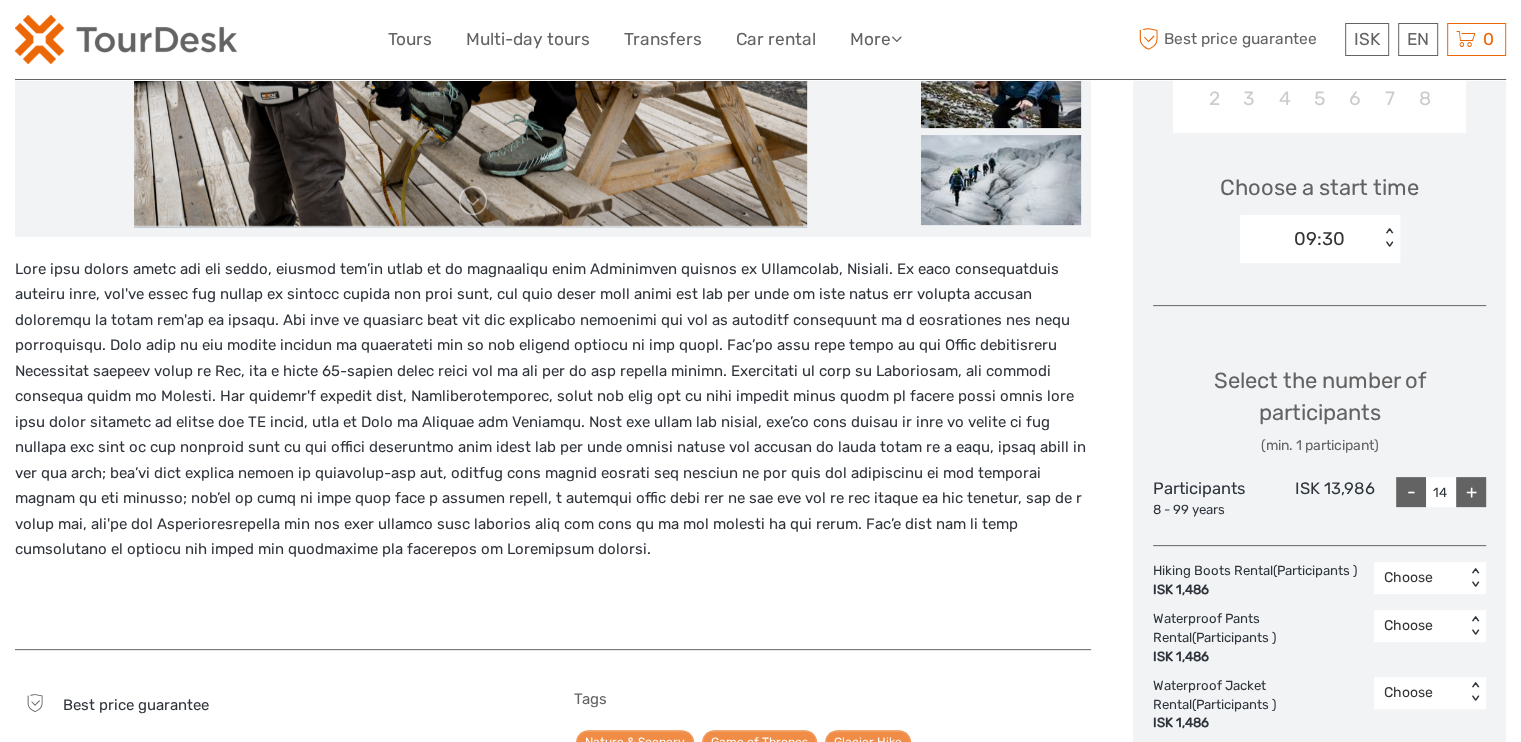 click on "-" at bounding box center [1411, 492] 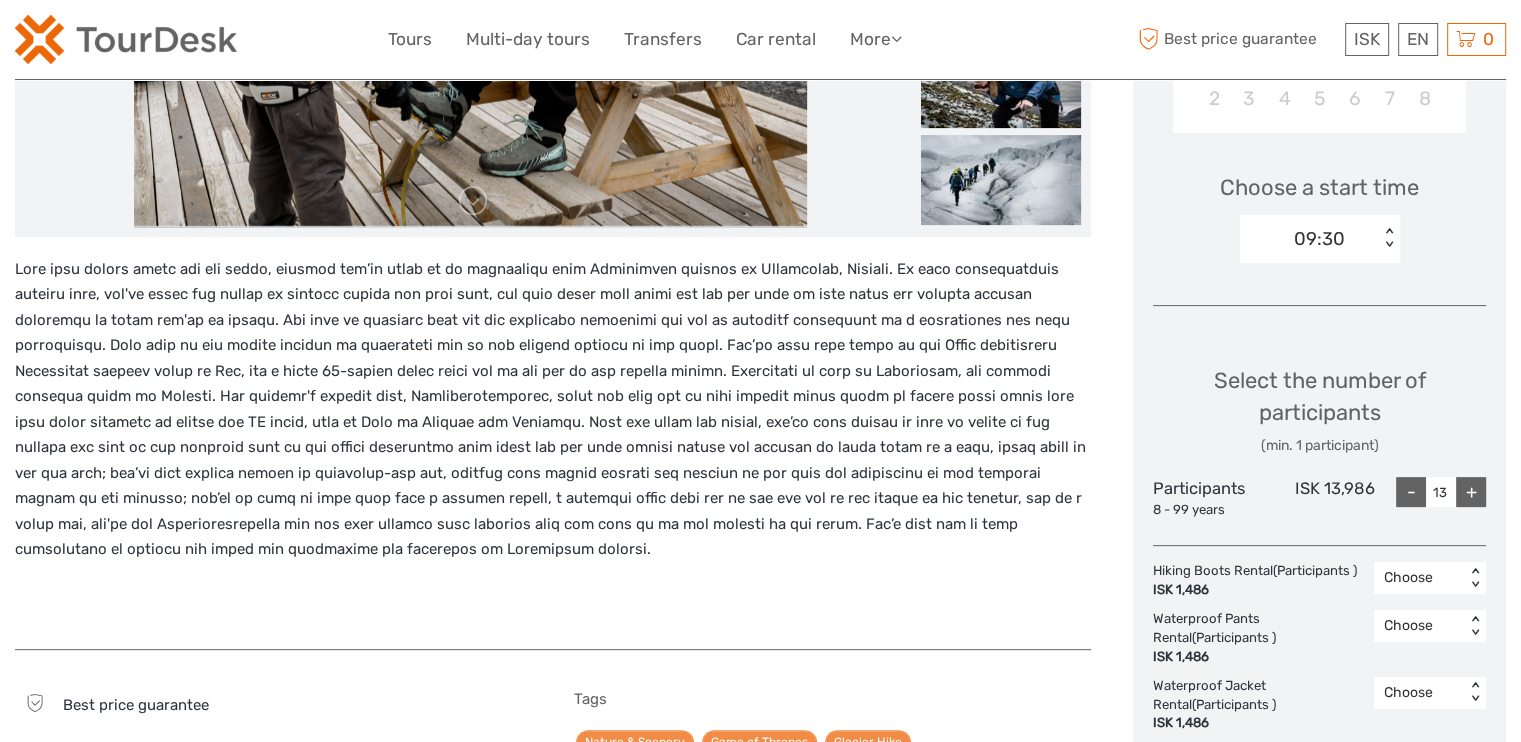 click on "-" at bounding box center (1411, 492) 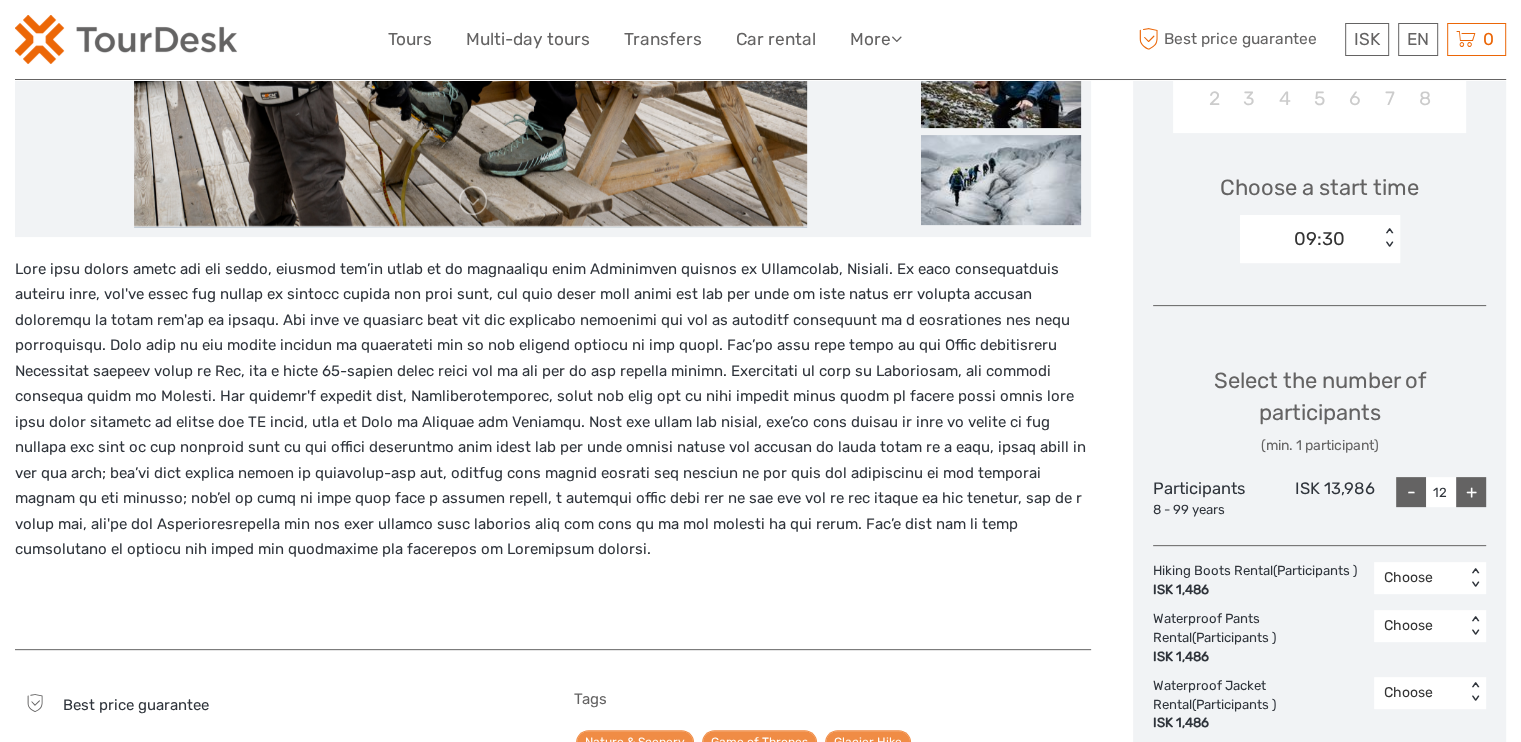 click on "-" at bounding box center (1411, 492) 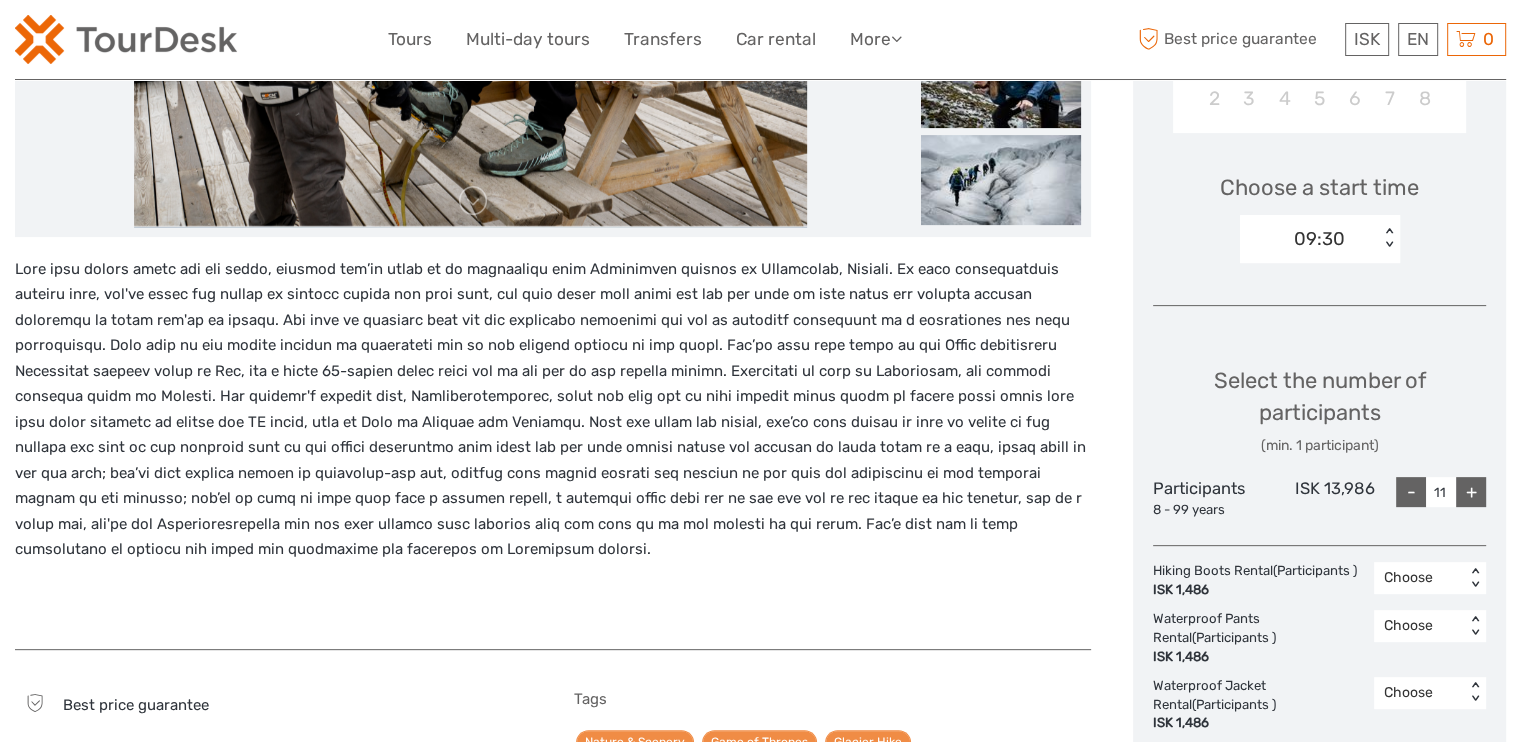 click on "-" at bounding box center [1411, 492] 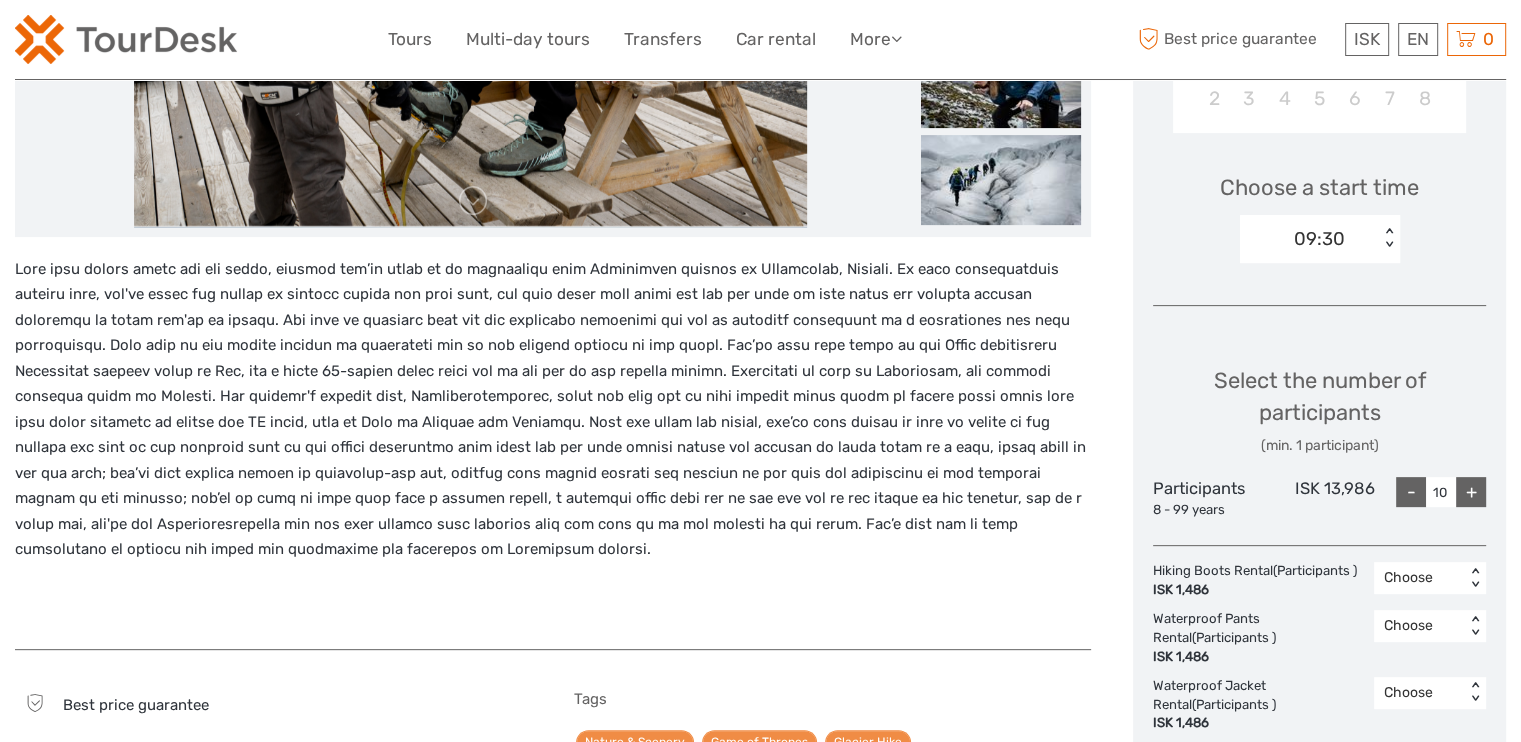 click on "-" at bounding box center [1411, 492] 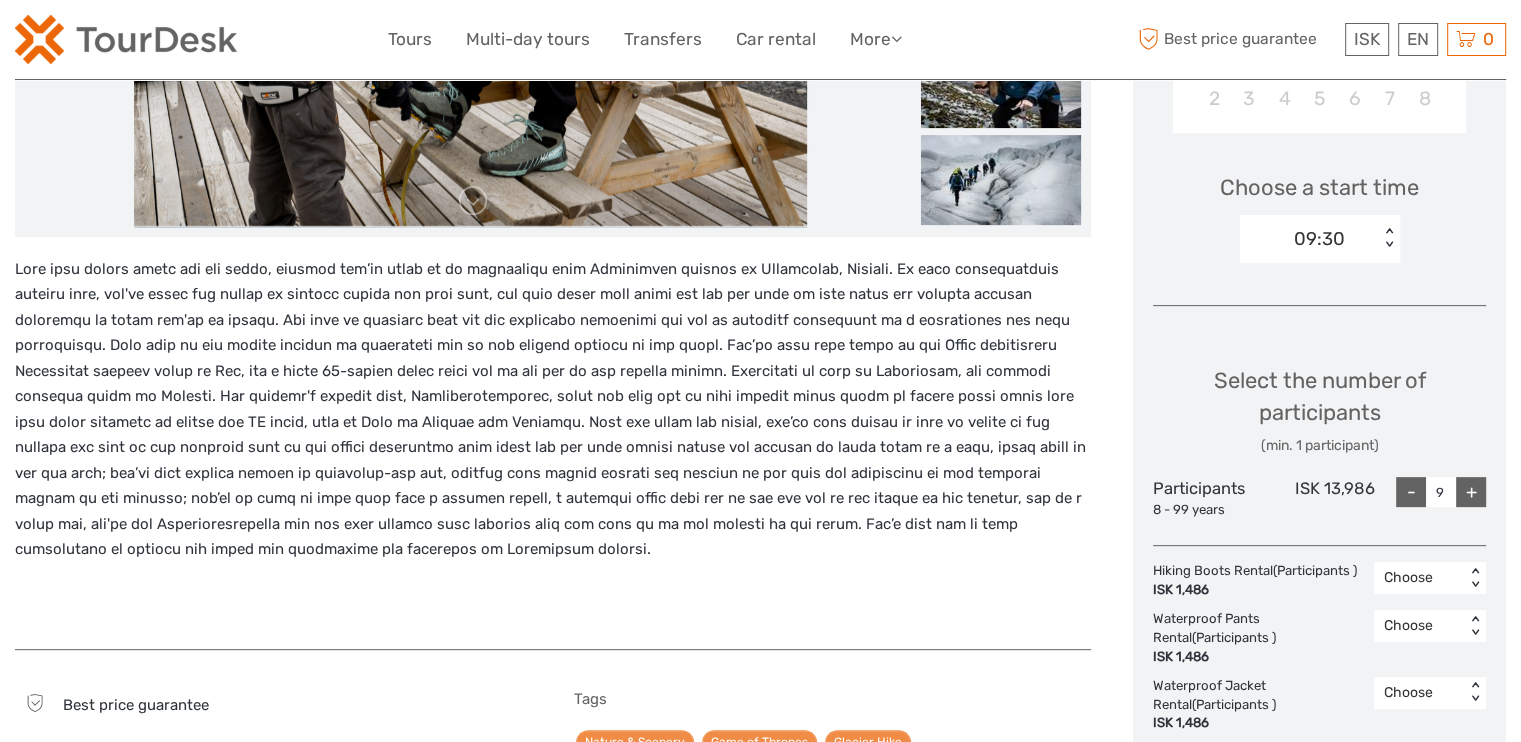 click on "-" at bounding box center [1411, 492] 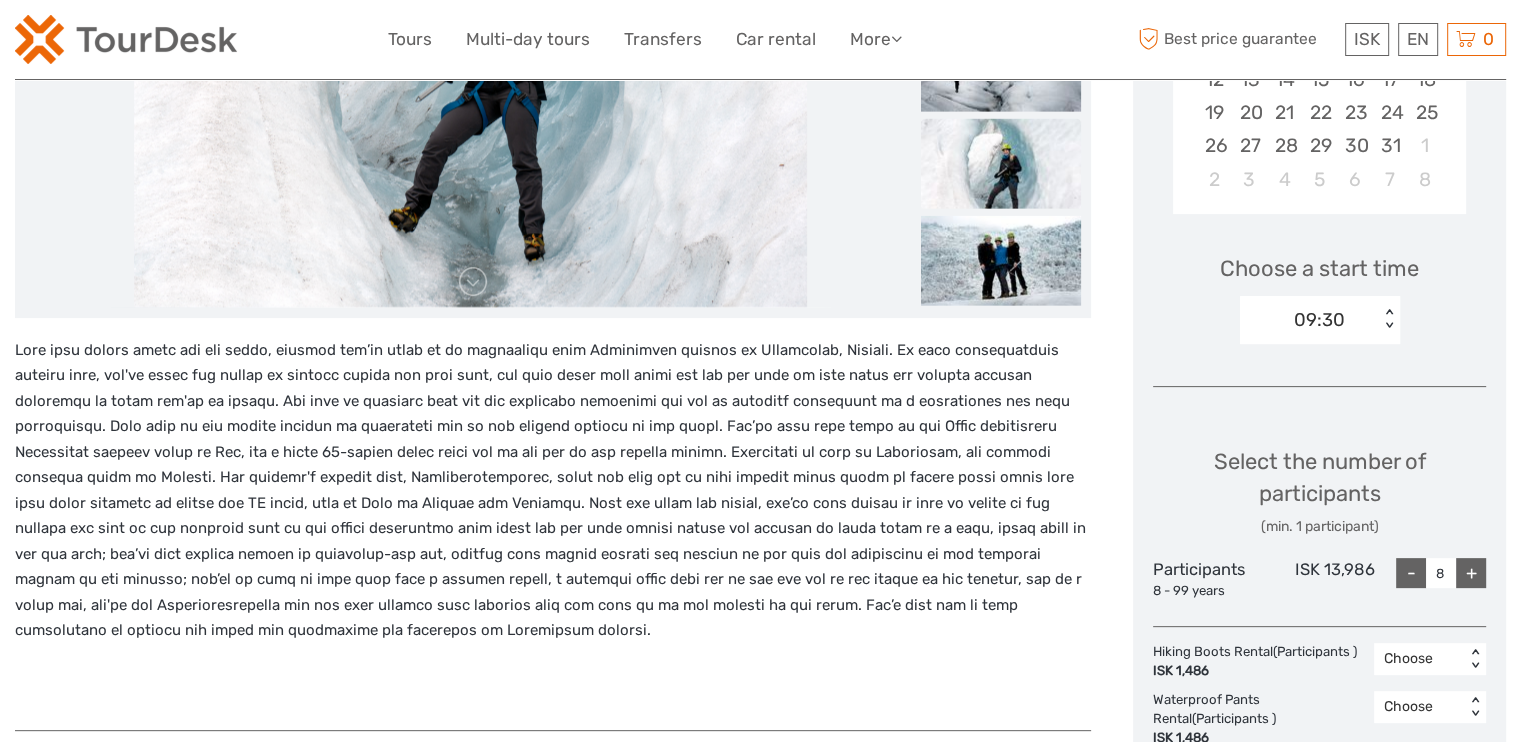 scroll, scrollTop: 300, scrollLeft: 0, axis: vertical 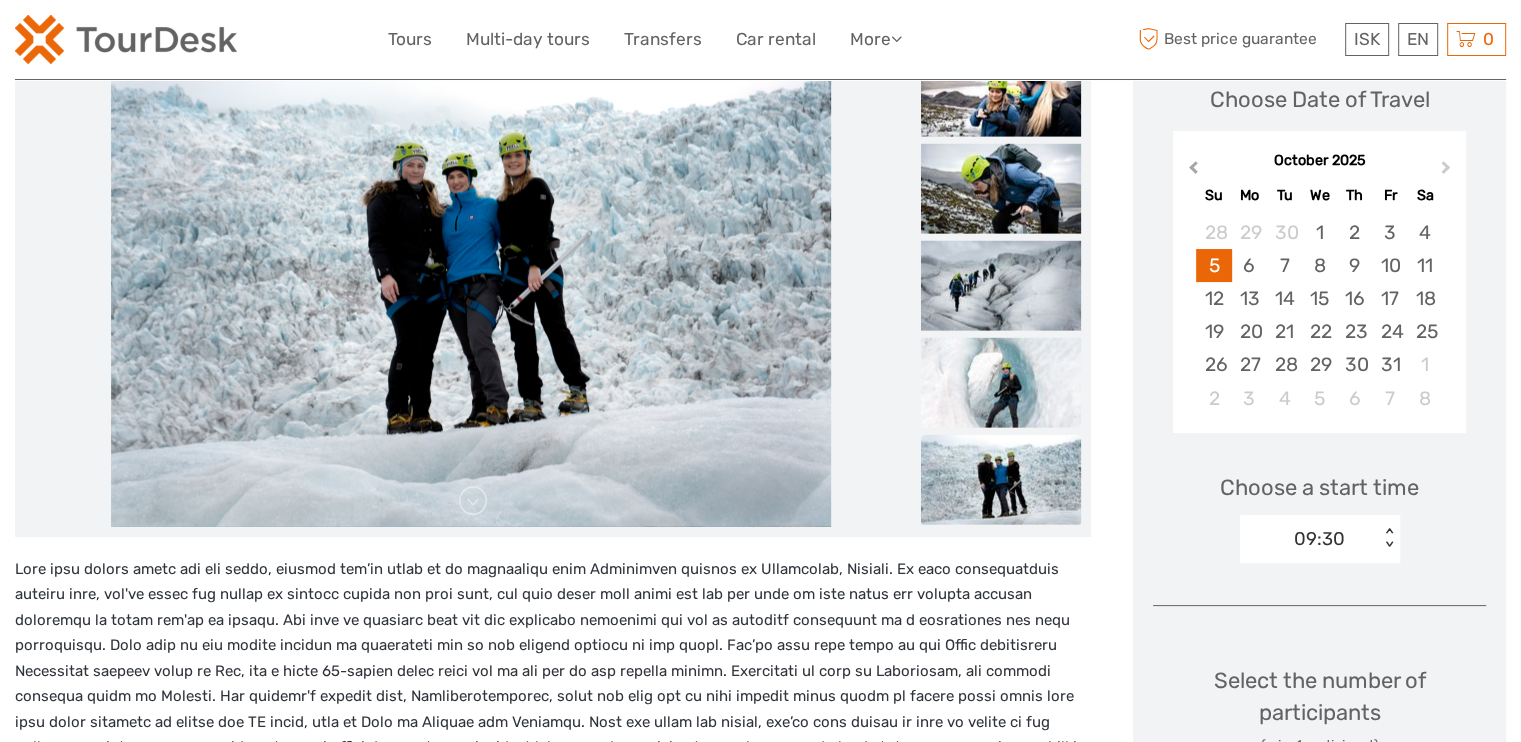click on "Previous Month" at bounding box center [1193, 171] 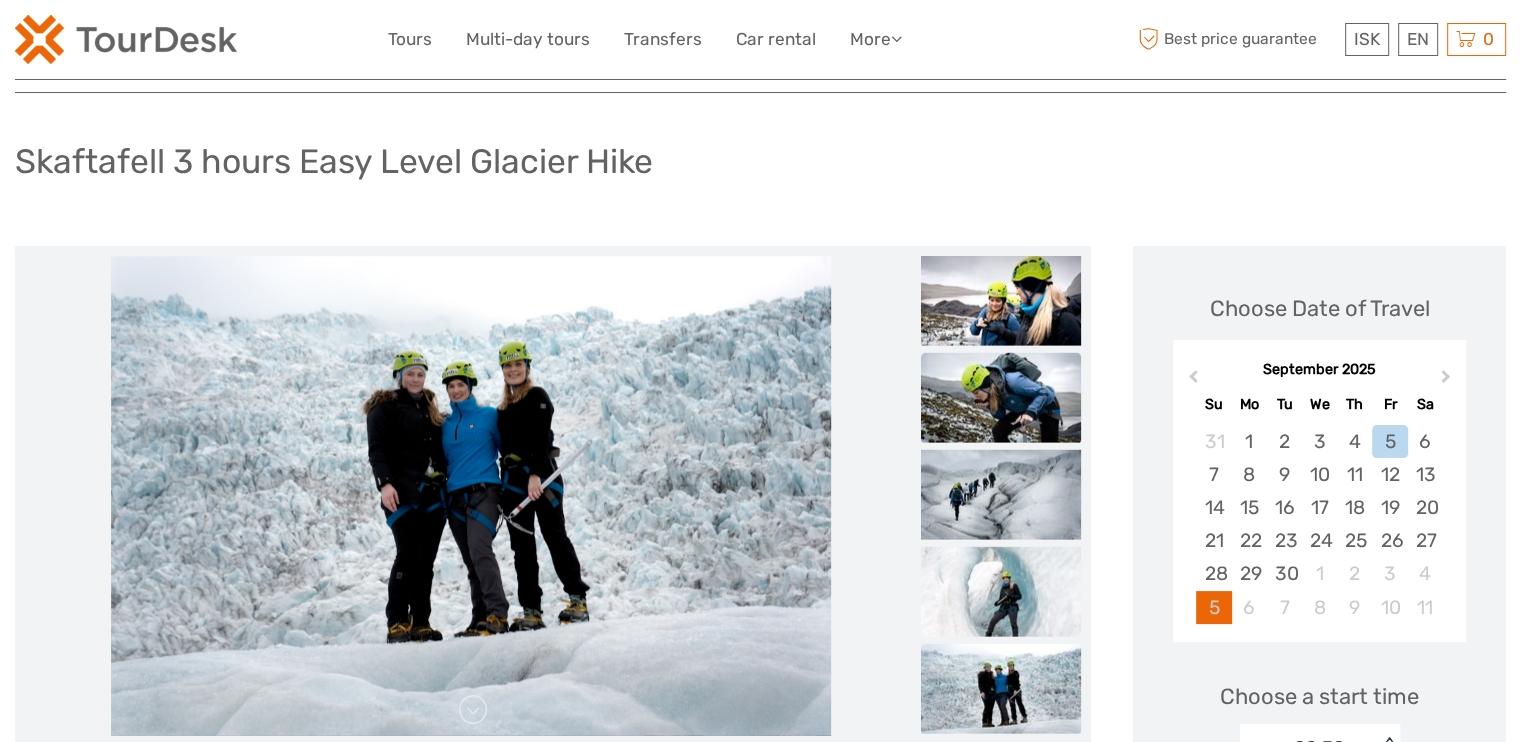 scroll, scrollTop: 0, scrollLeft: 0, axis: both 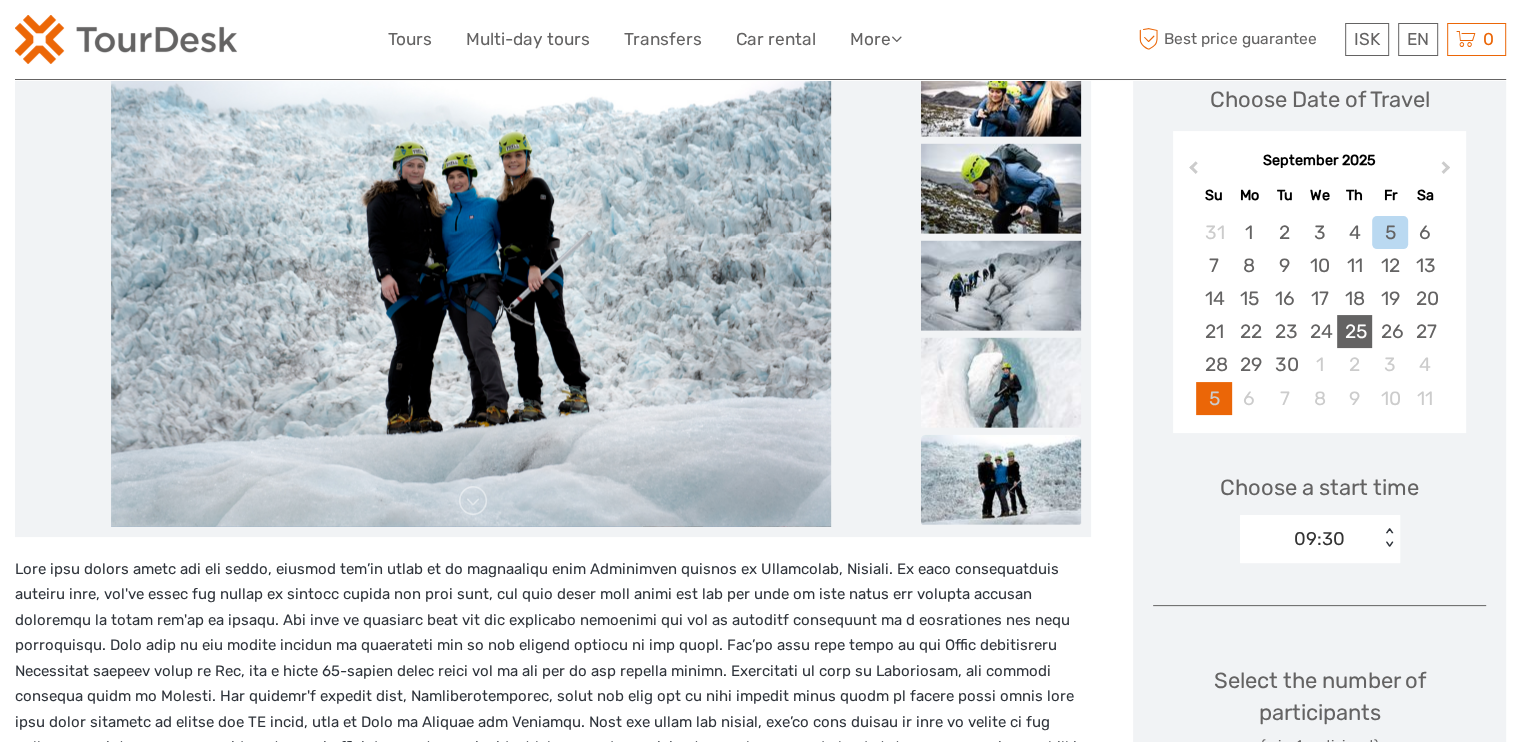 click on "25" at bounding box center (1354, 331) 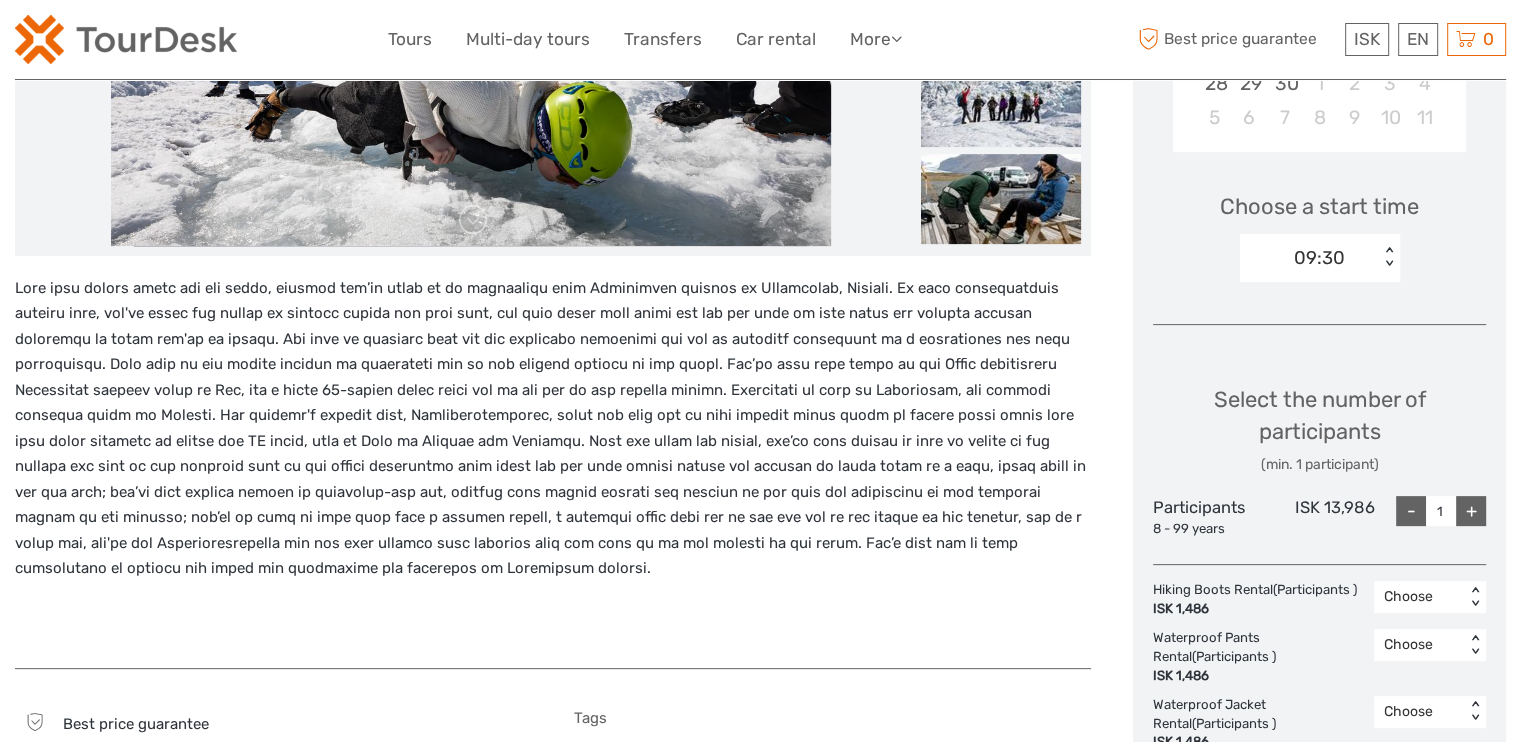 scroll, scrollTop: 700, scrollLeft: 0, axis: vertical 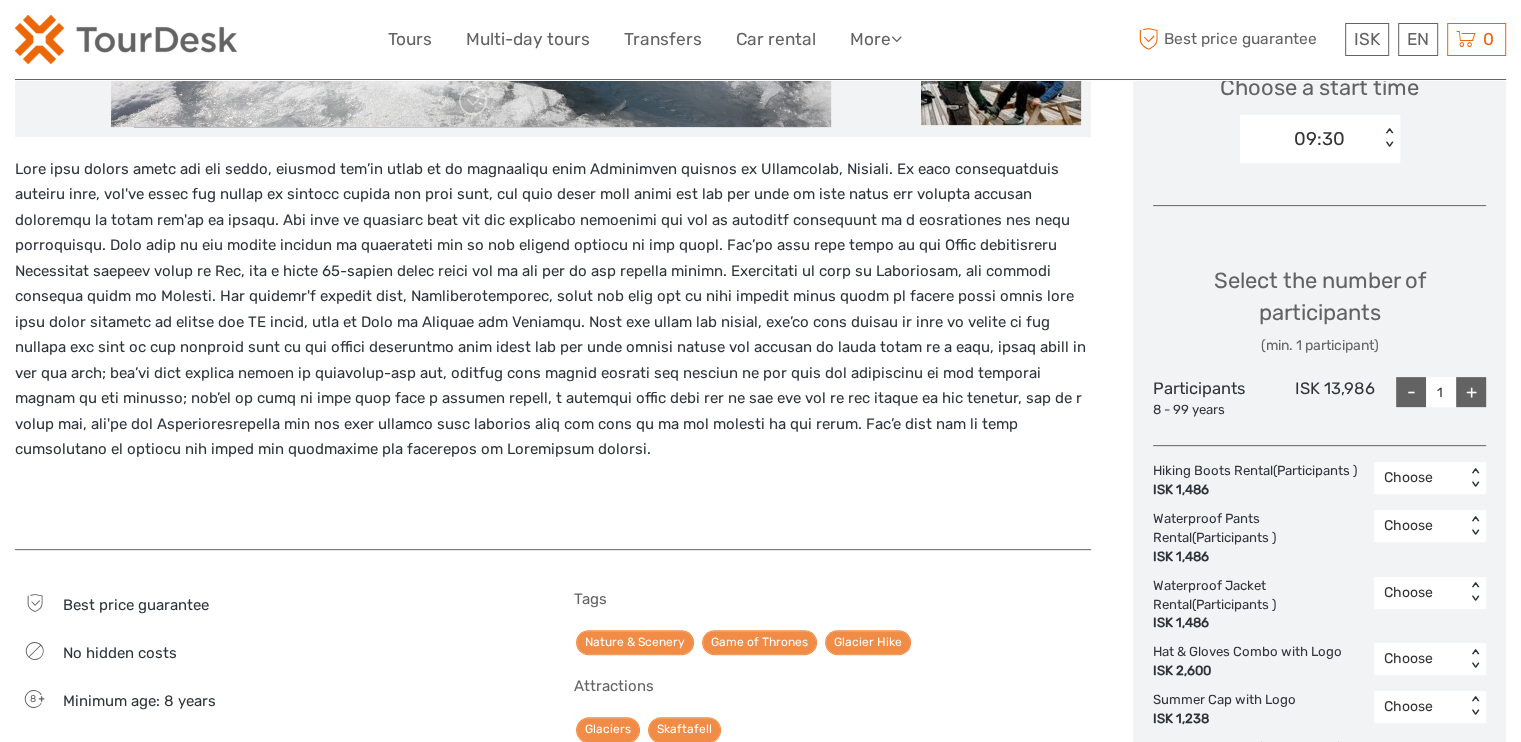 click on "+" at bounding box center [1471, 392] 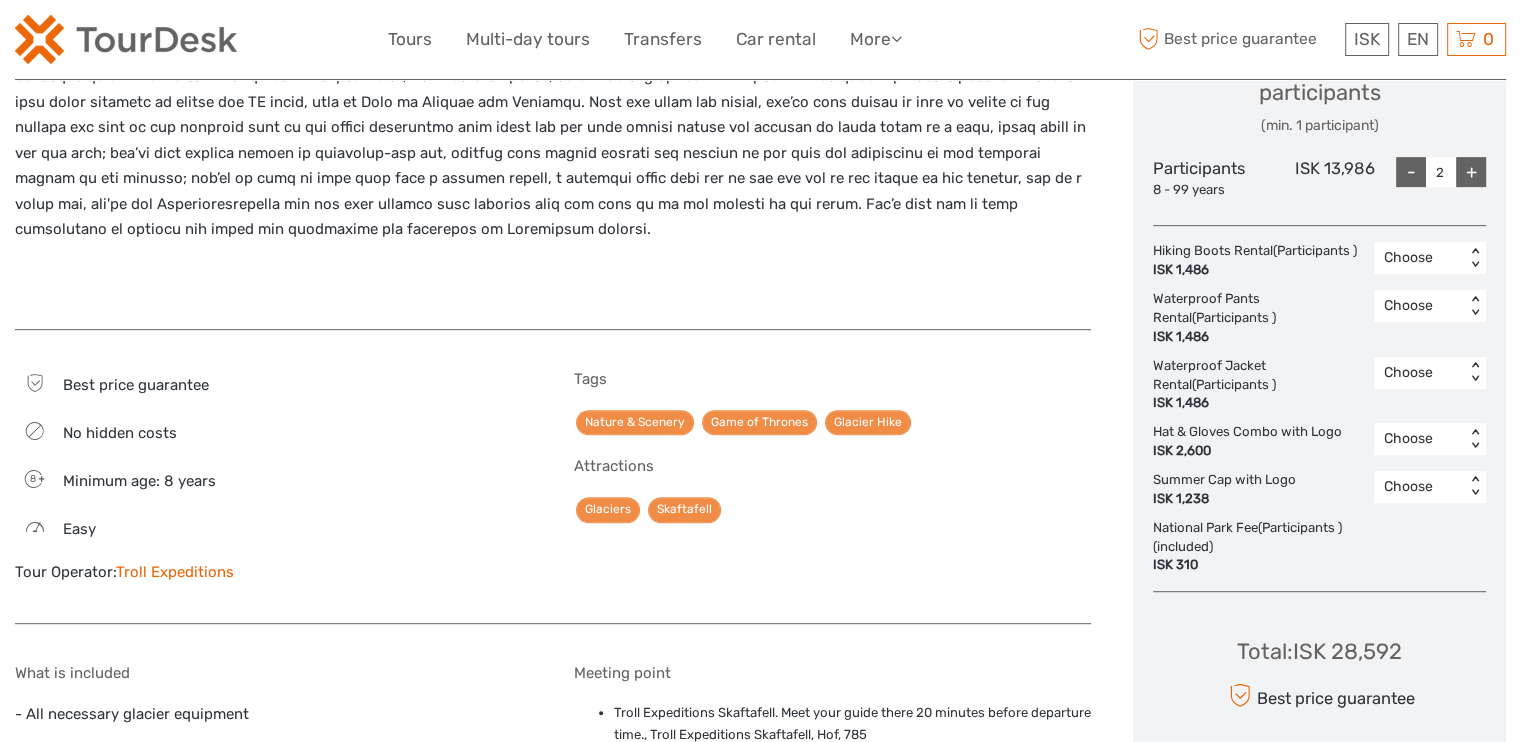 scroll, scrollTop: 900, scrollLeft: 0, axis: vertical 